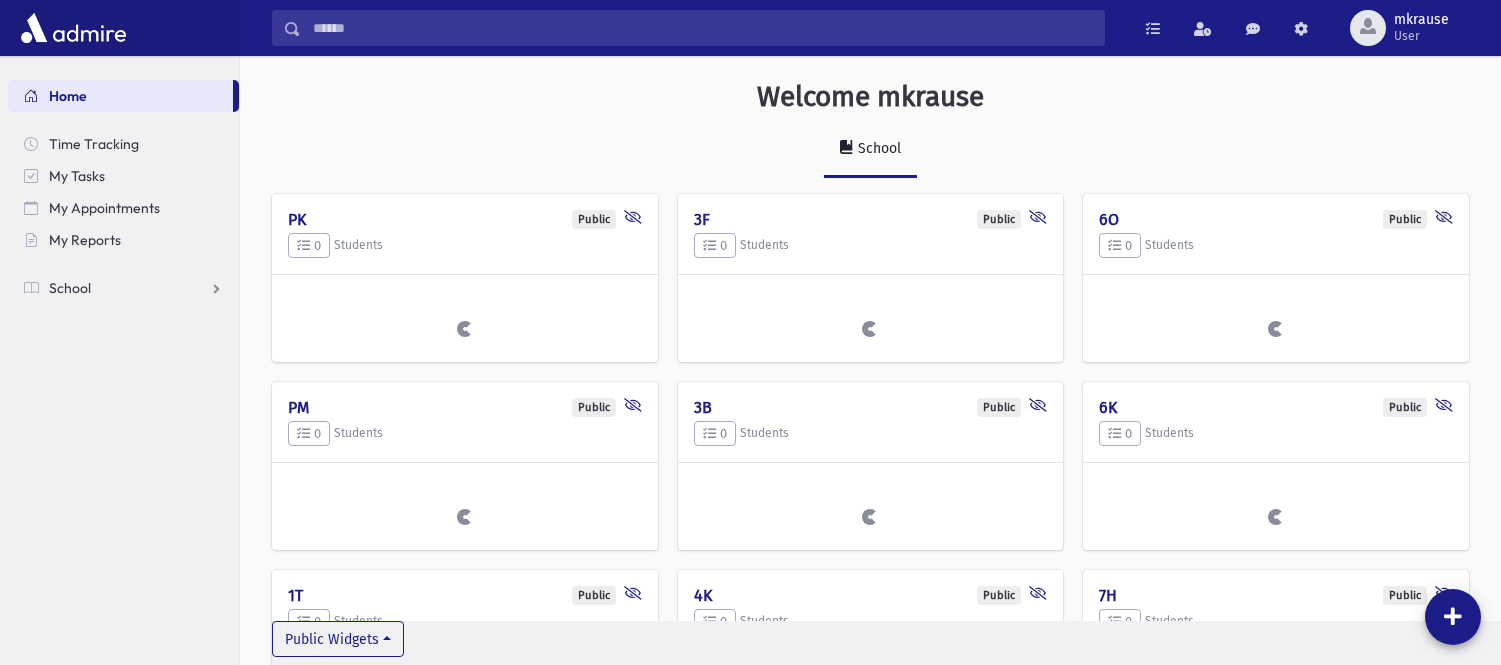 scroll, scrollTop: 0, scrollLeft: 0, axis: both 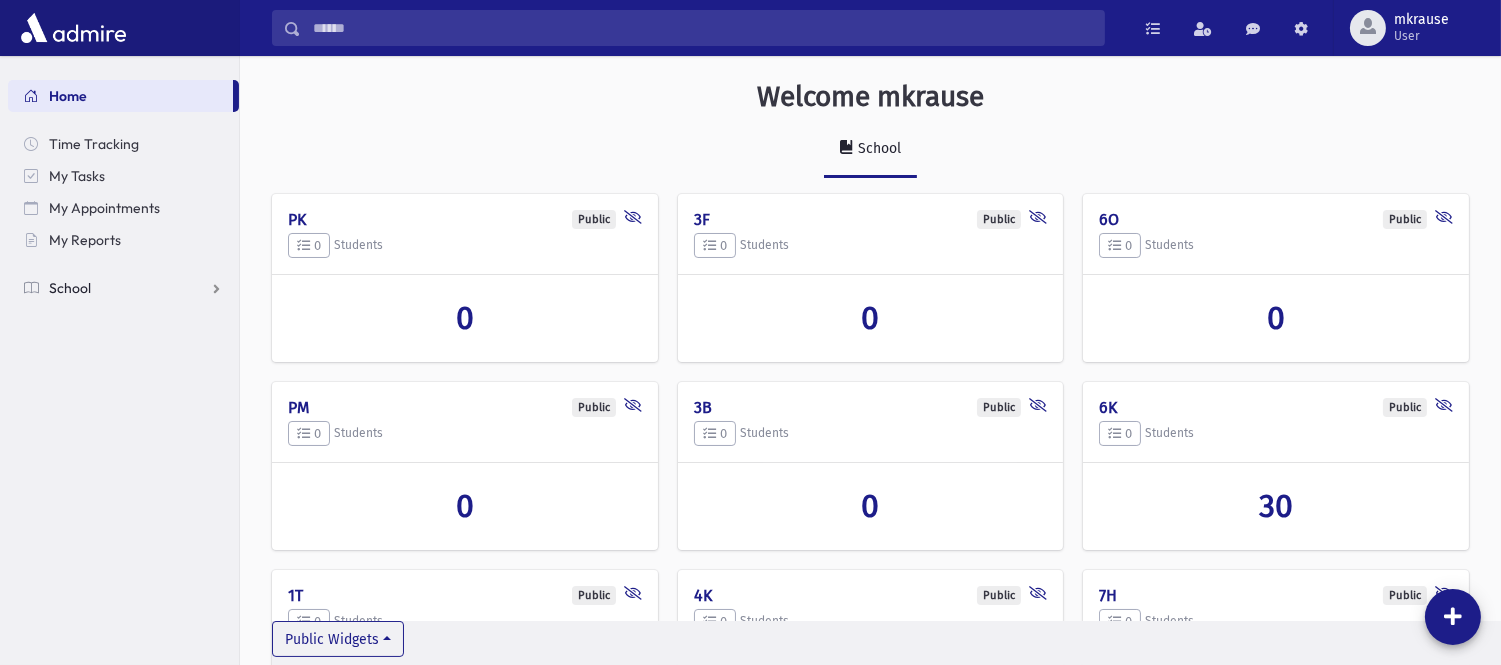 click on "School" at bounding box center [123, 288] 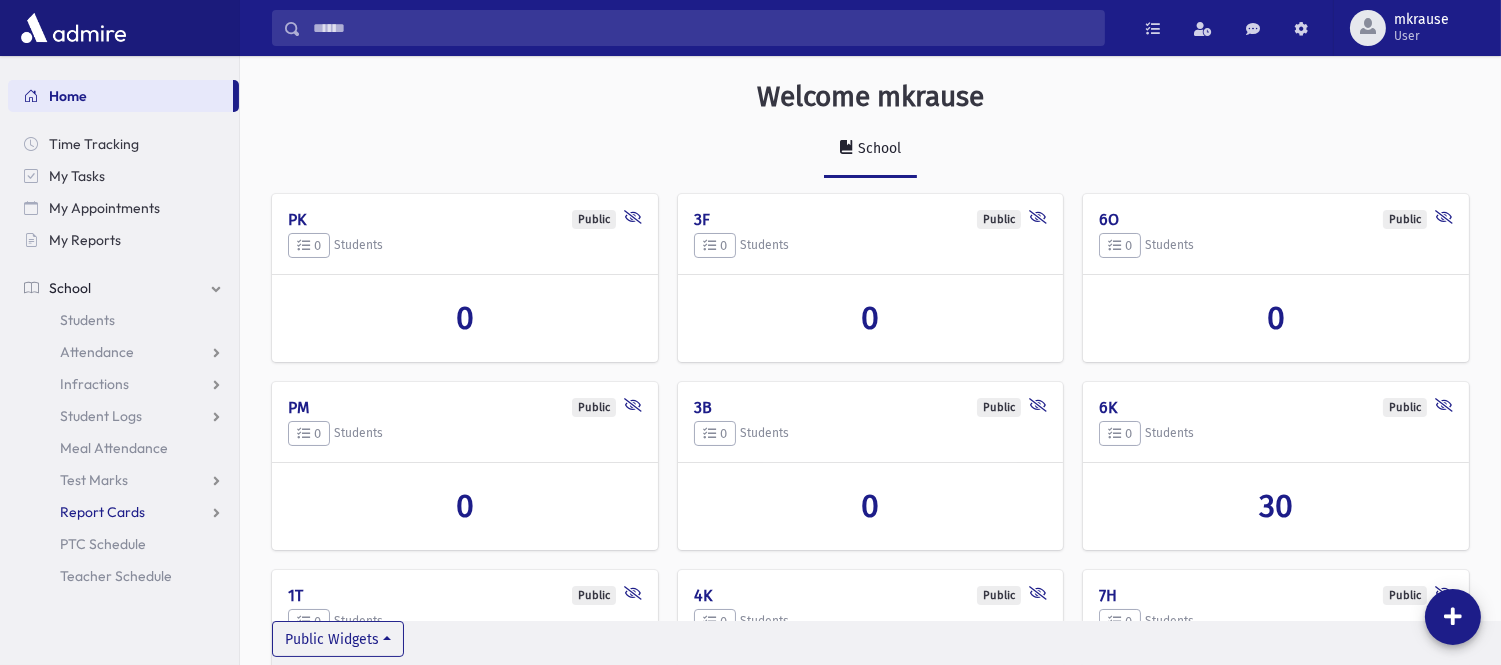 click on "Report Cards" at bounding box center (102, 512) 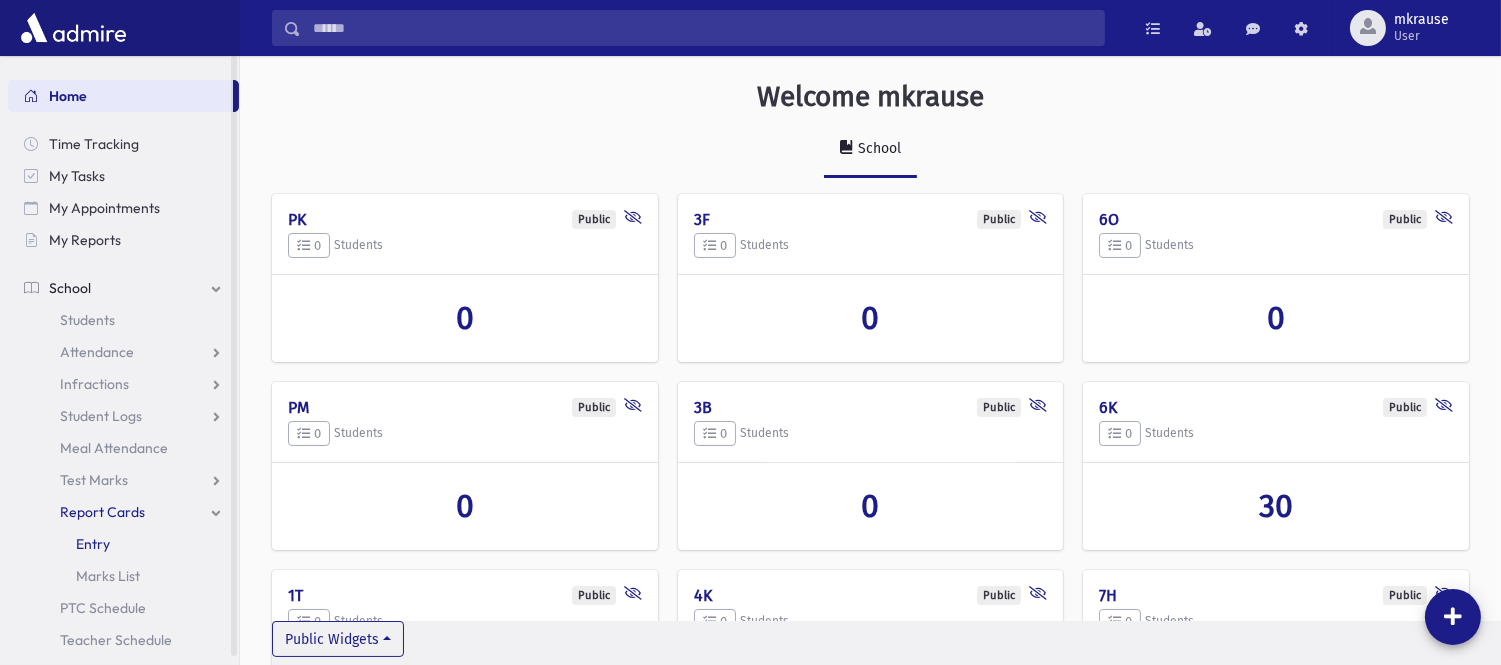 click on "Entry" at bounding box center (123, 544) 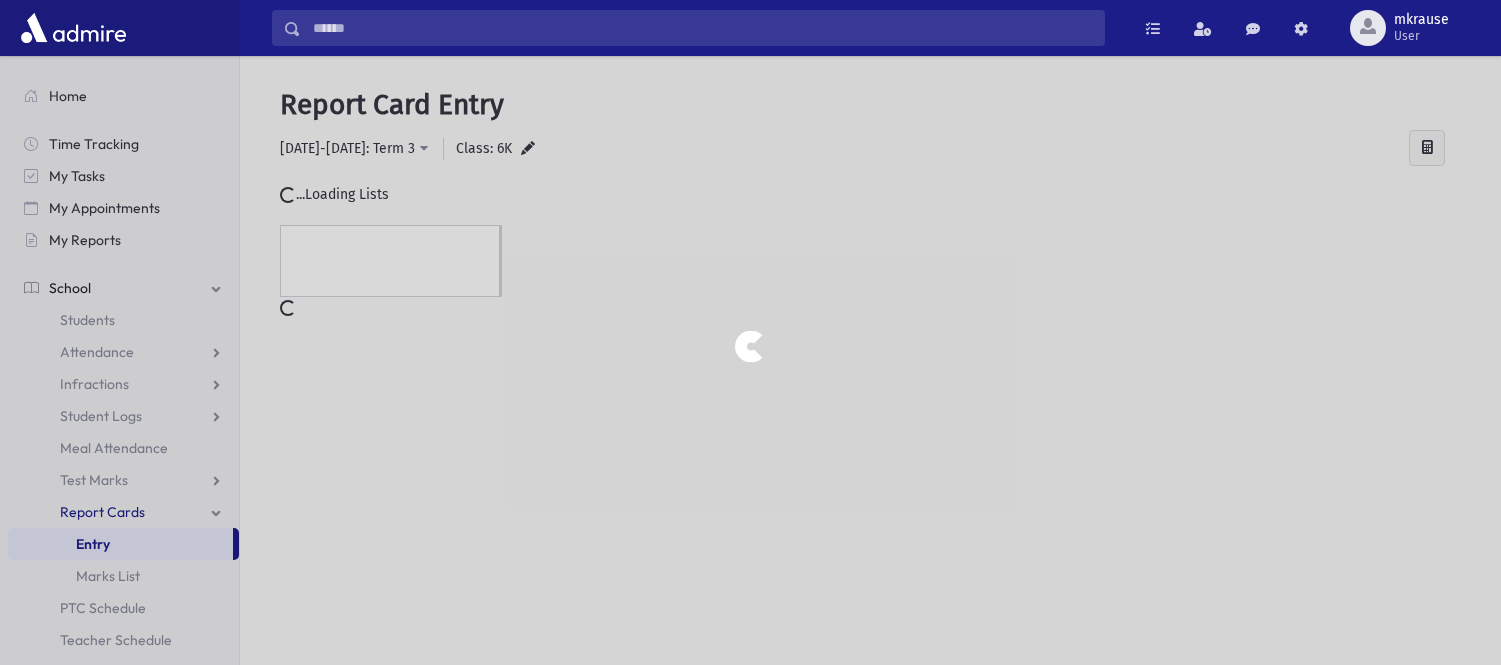 scroll, scrollTop: 0, scrollLeft: 0, axis: both 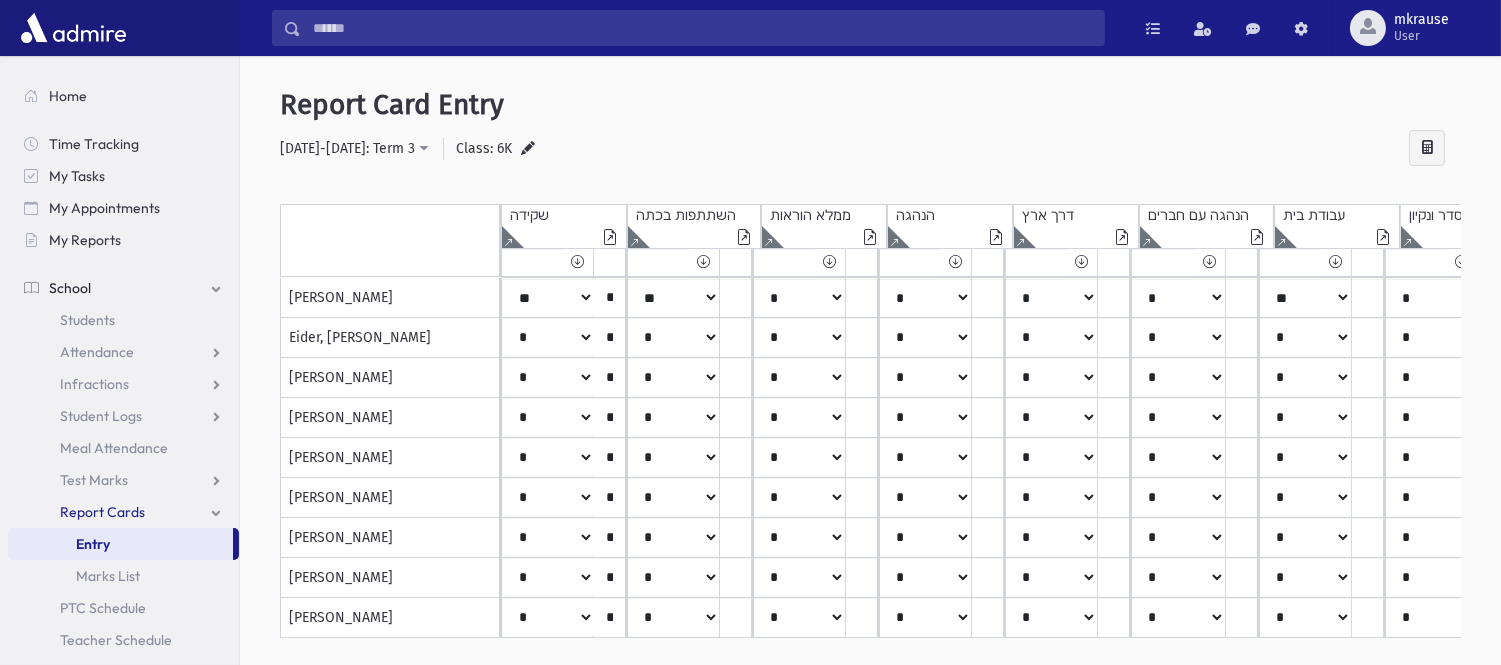 click at bounding box center (609, 262) 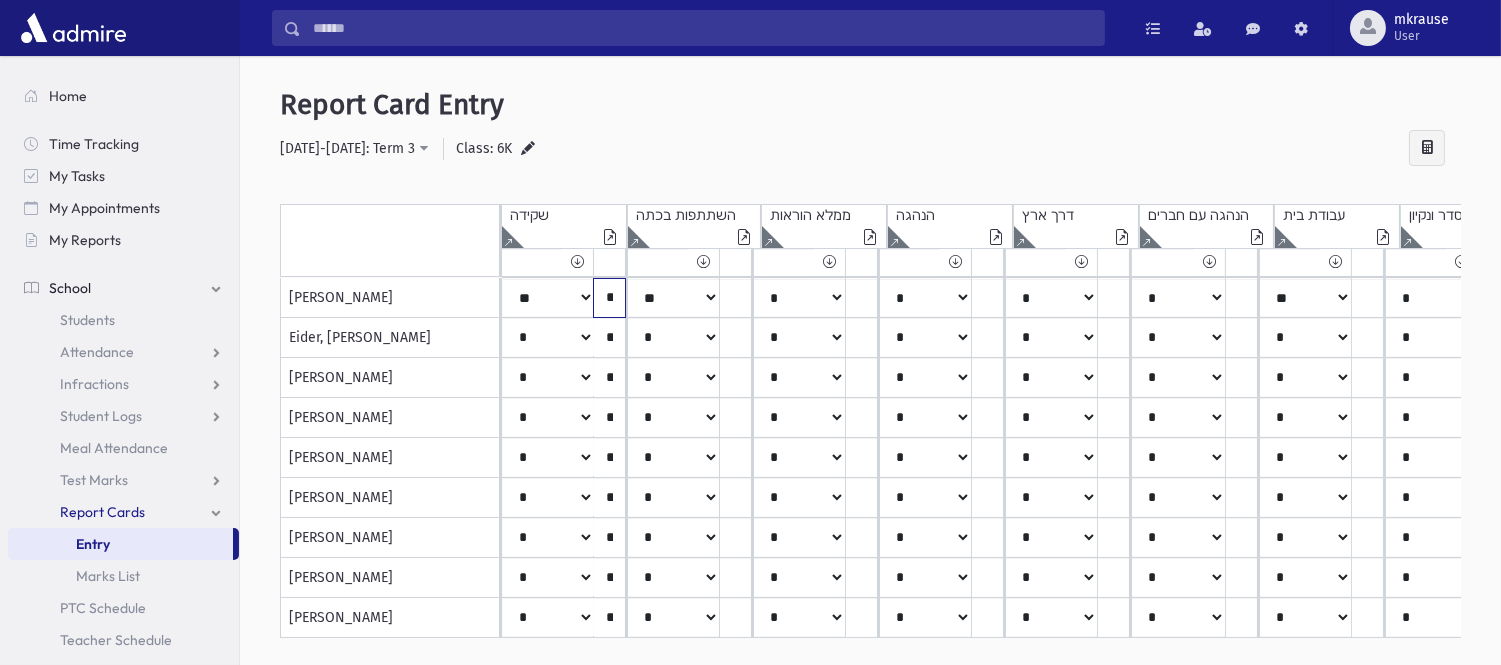 click on "**********" at bounding box center [609, 298] 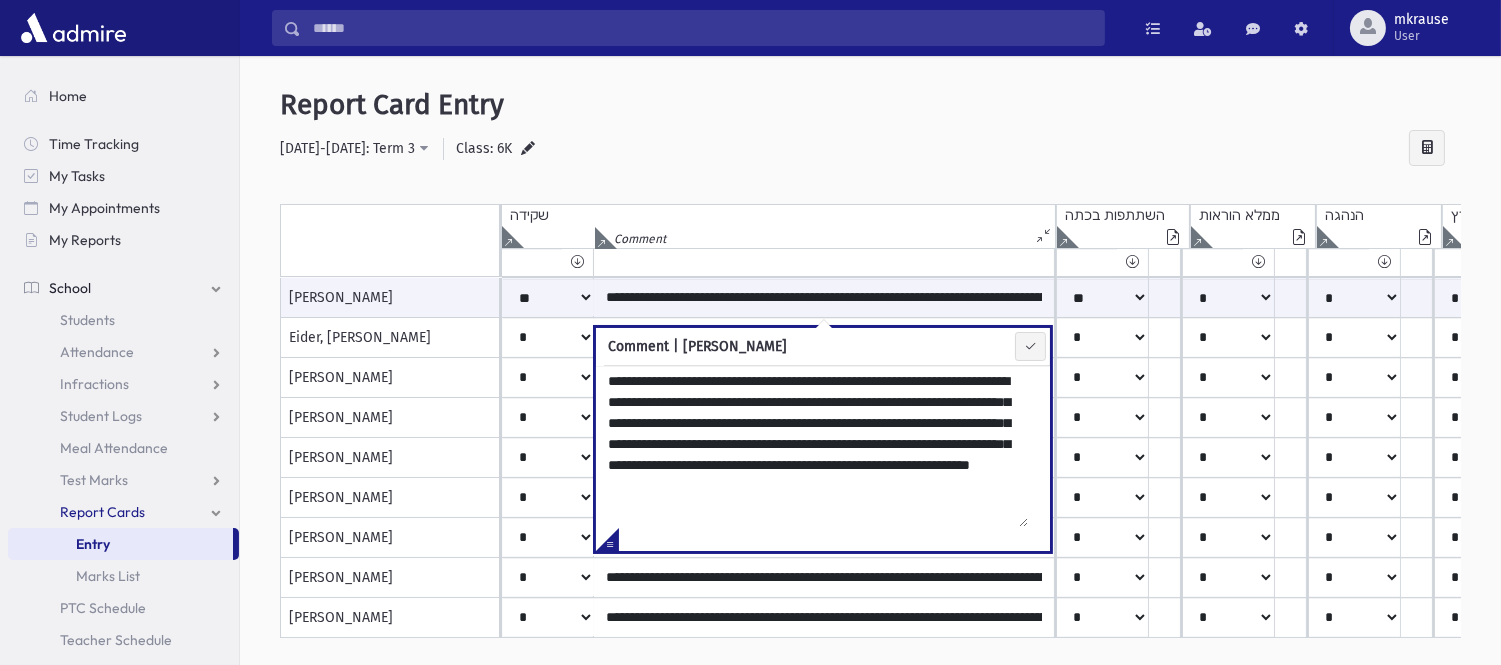 click on "**********" at bounding box center (870, 149) 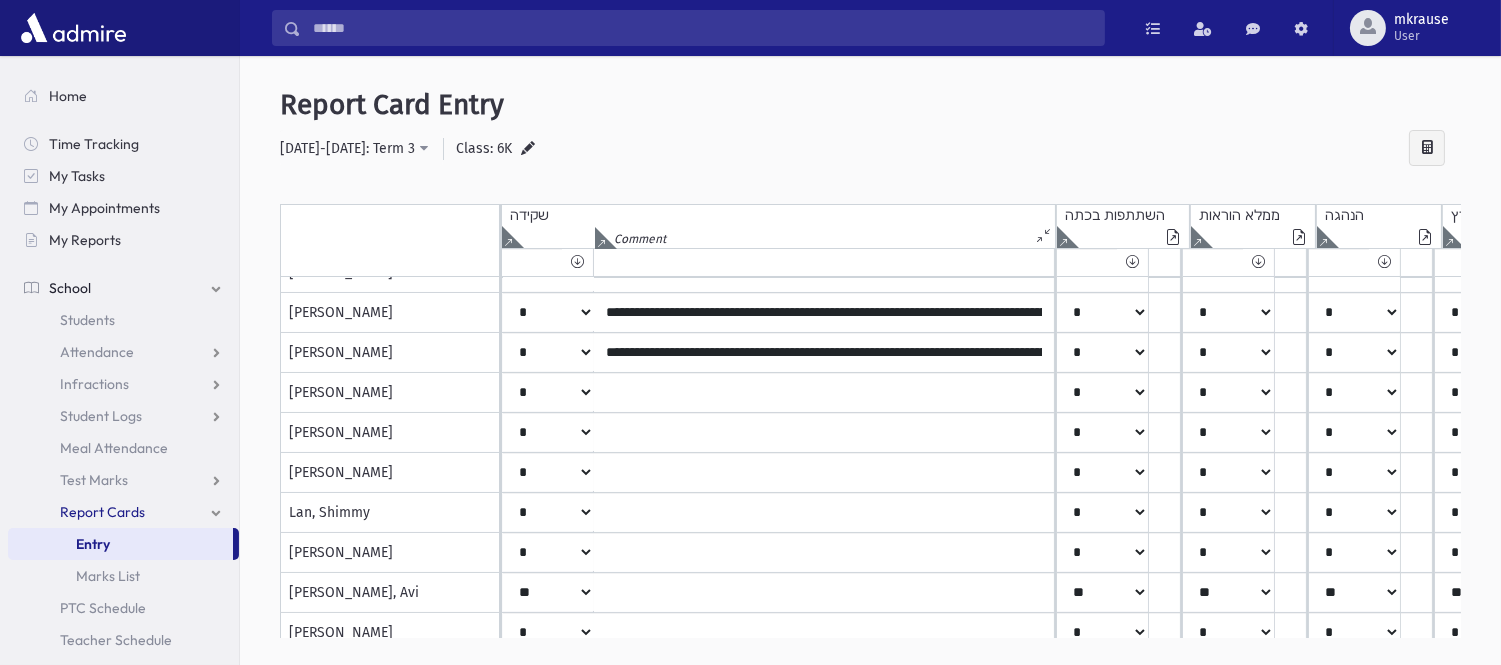 scroll, scrollTop: 426, scrollLeft: 0, axis: vertical 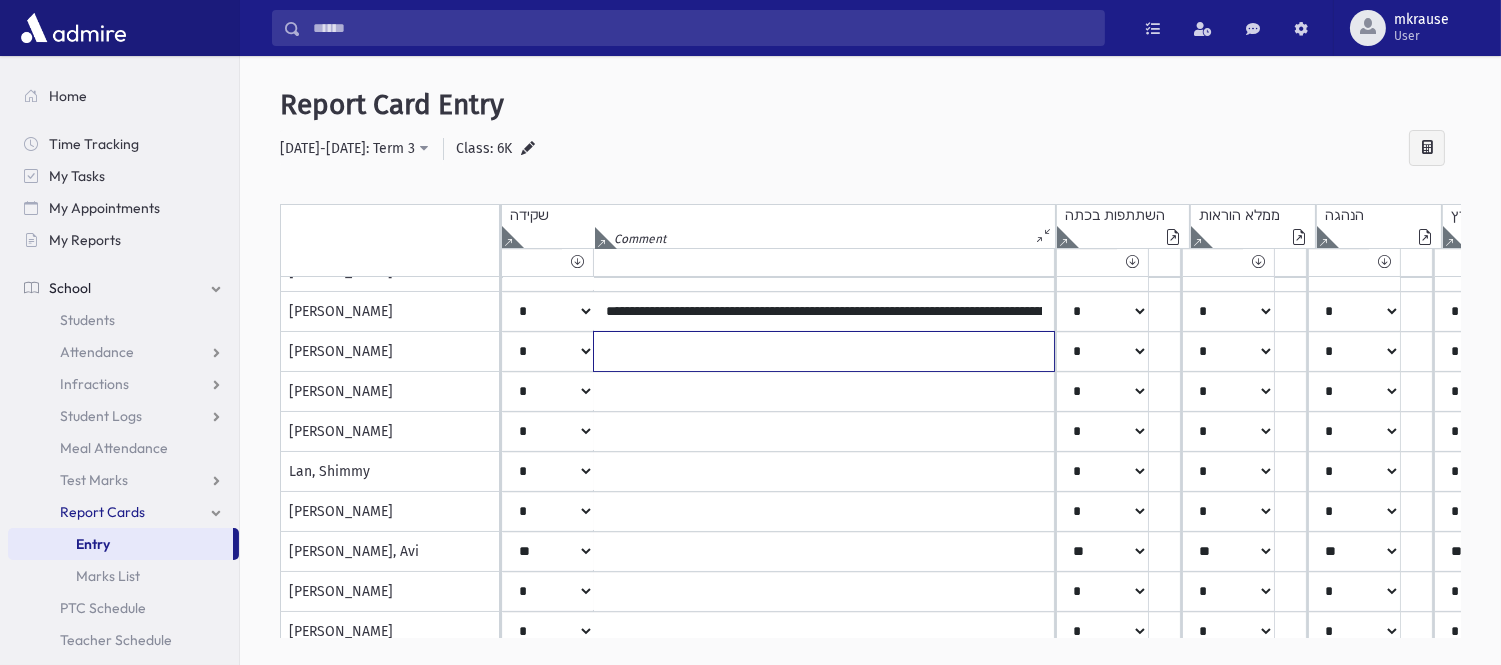 click at bounding box center (824, -128) 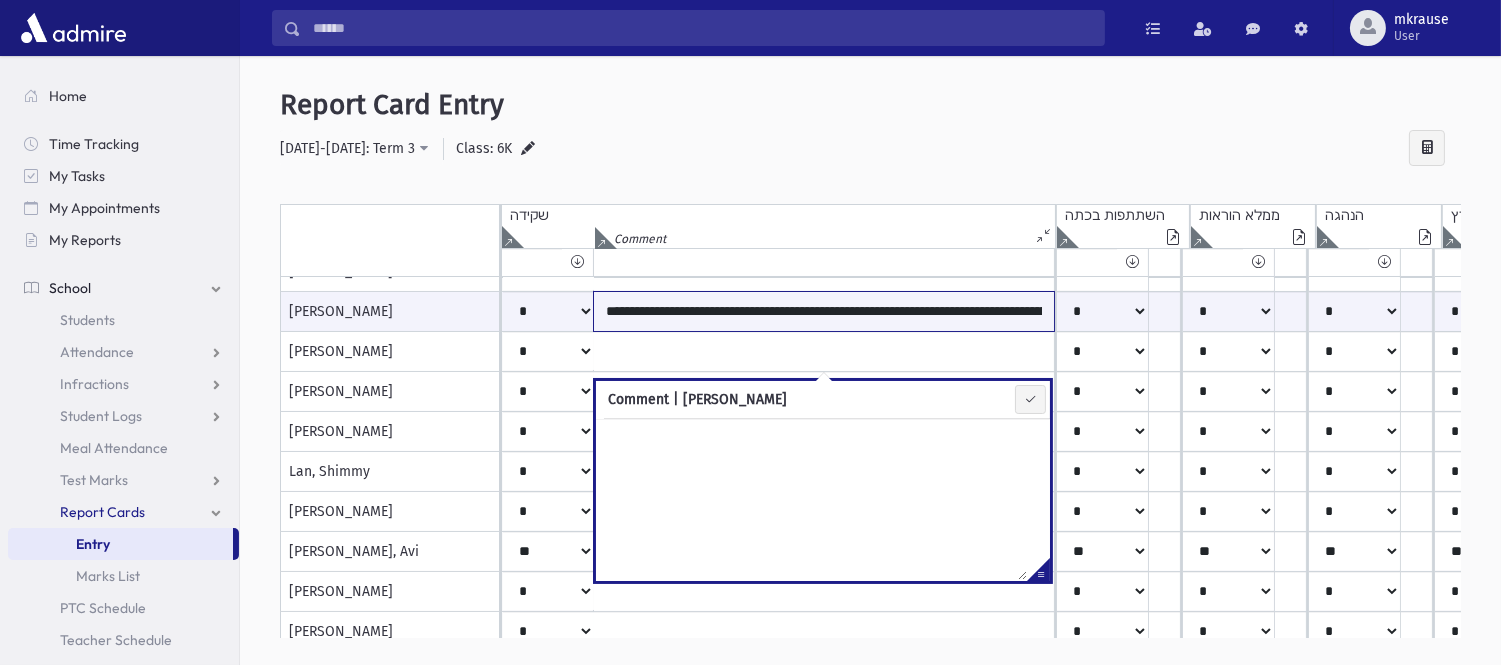 click on "**********" at bounding box center (824, 311) 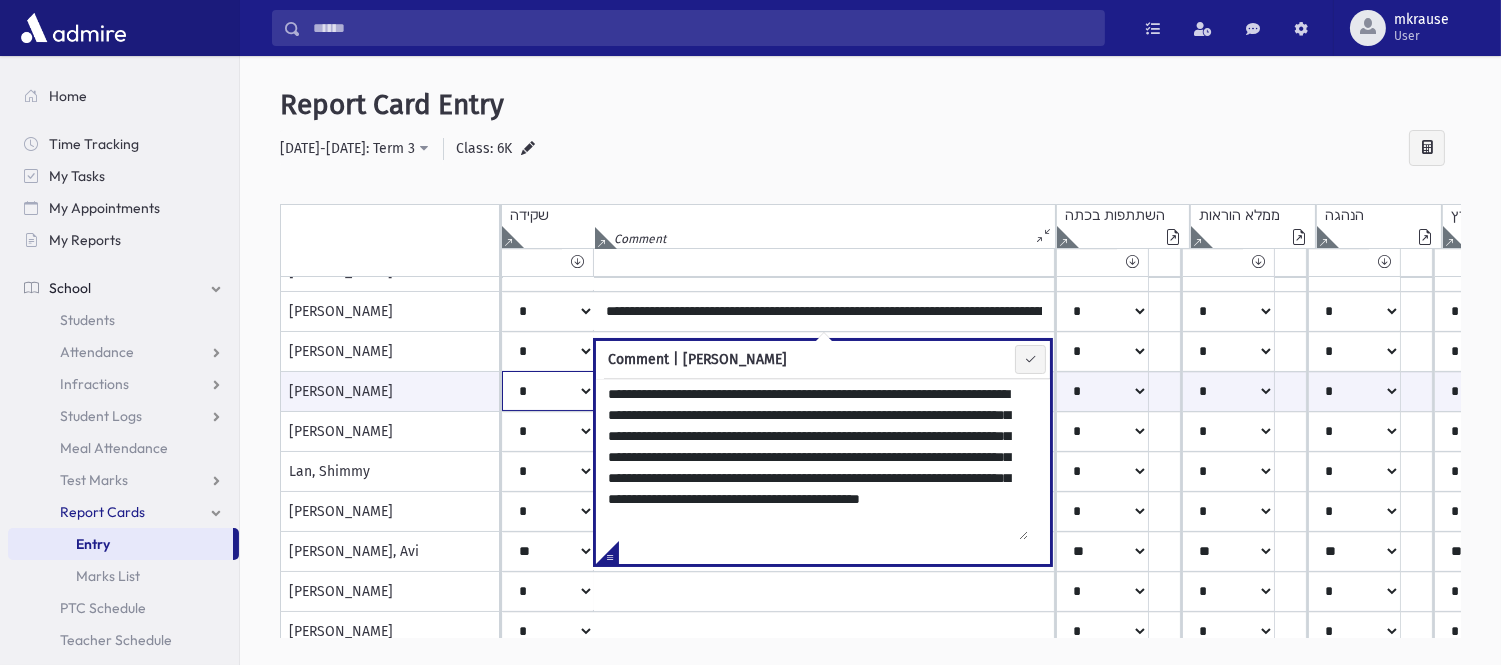 click on "*****
****
**
**
*
**
**
*" at bounding box center [548, 391] 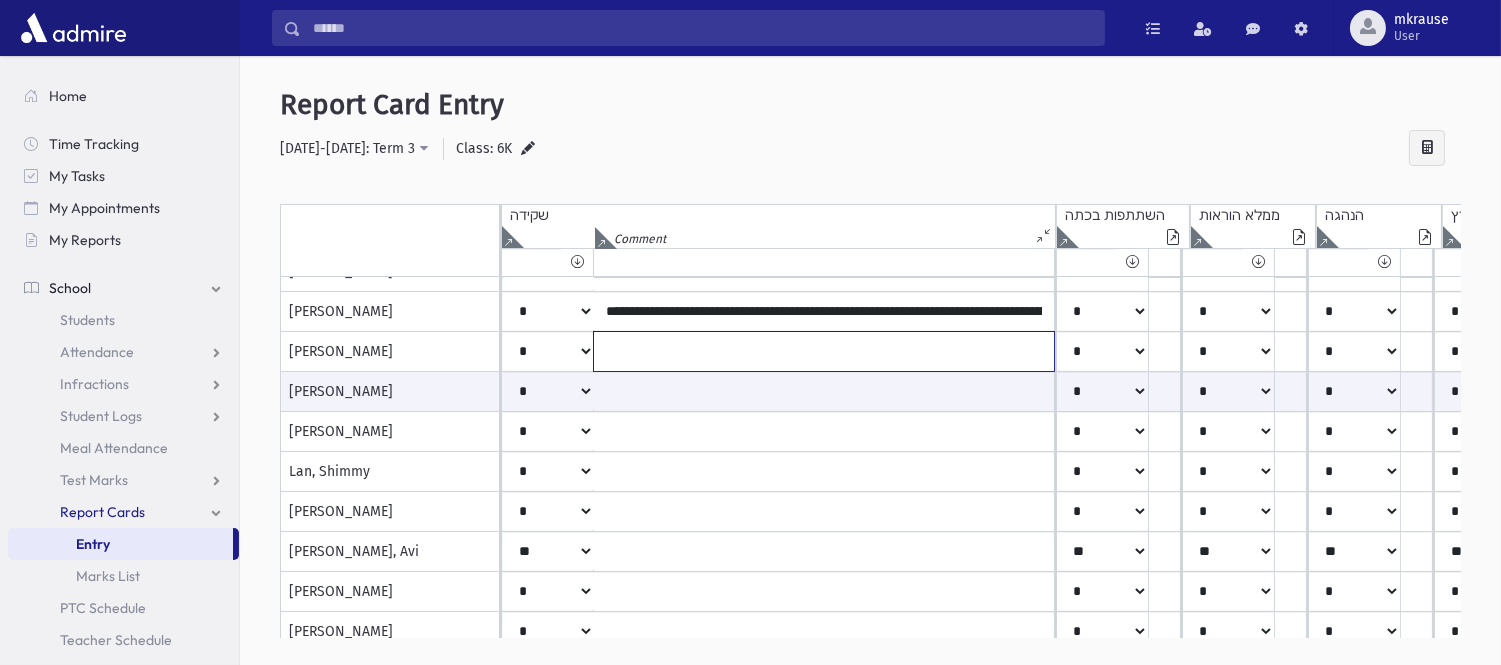 click at bounding box center (824, 351) 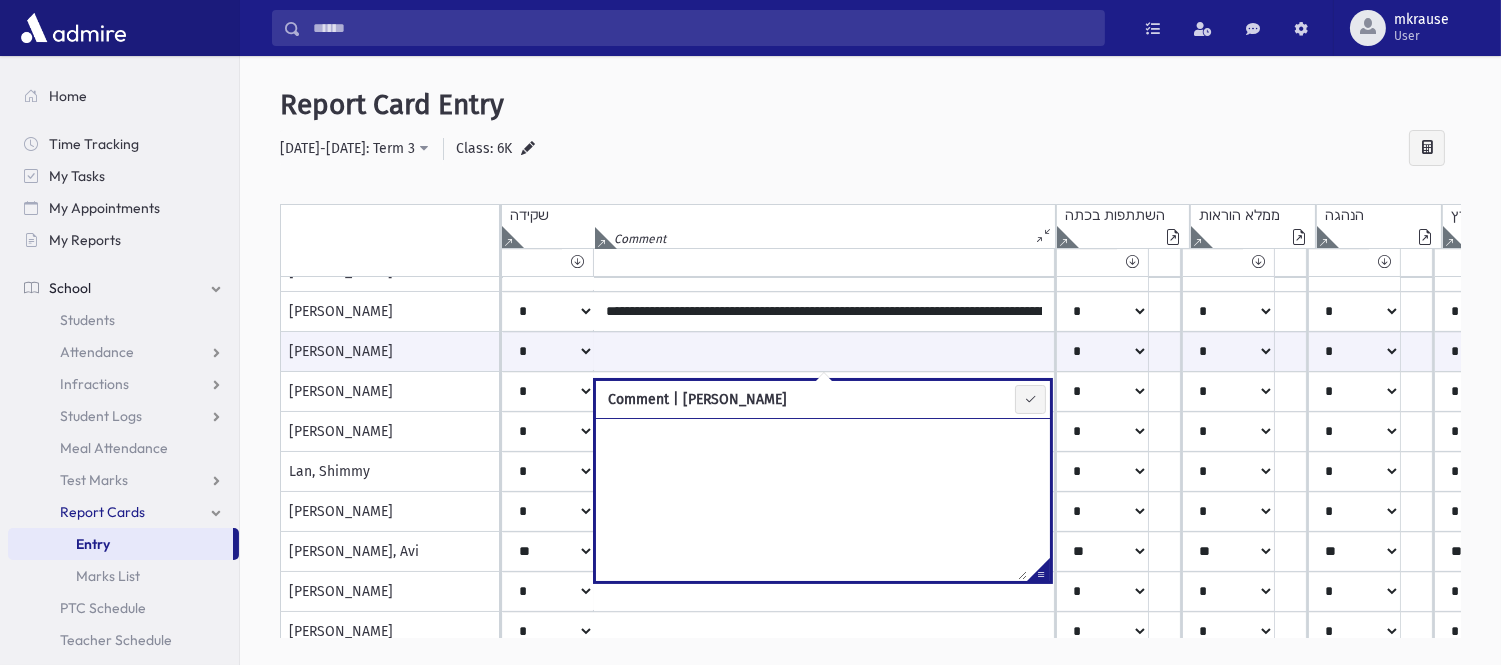 paste on "**********" 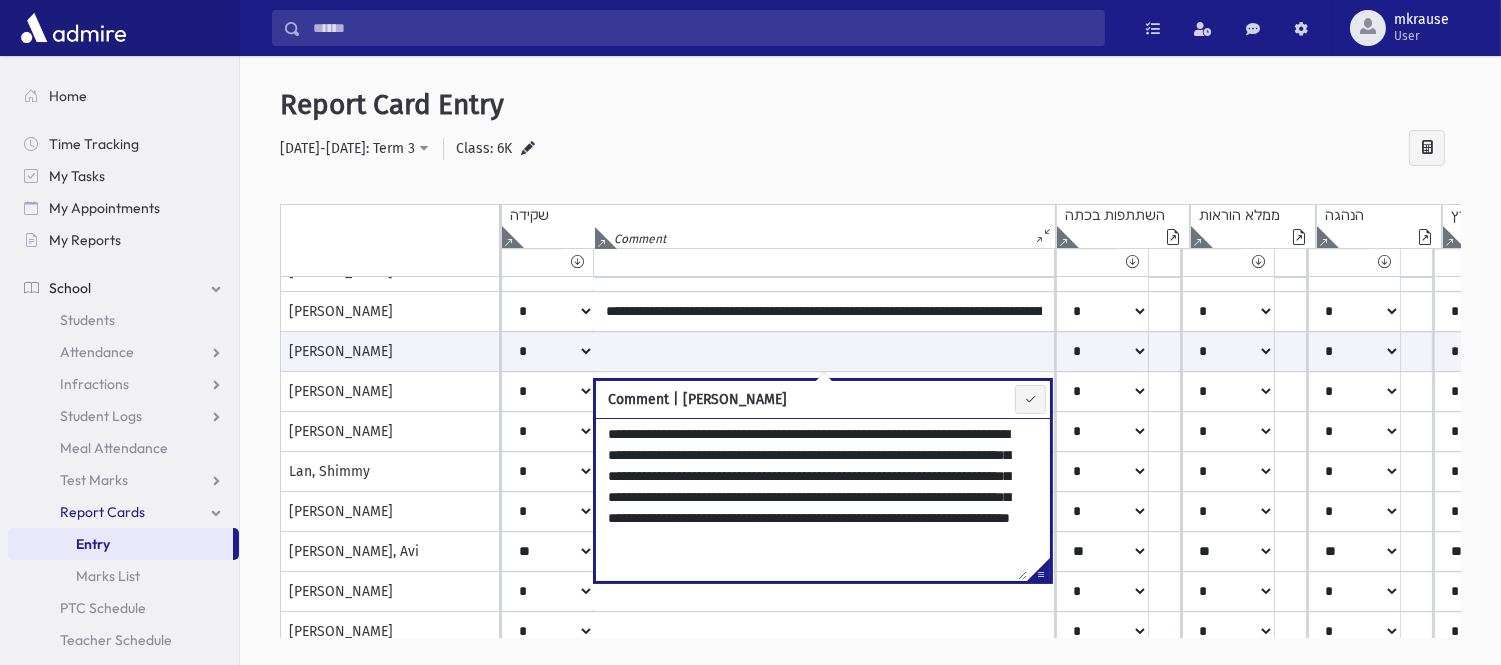 click on "**********" at bounding box center (811, 499) 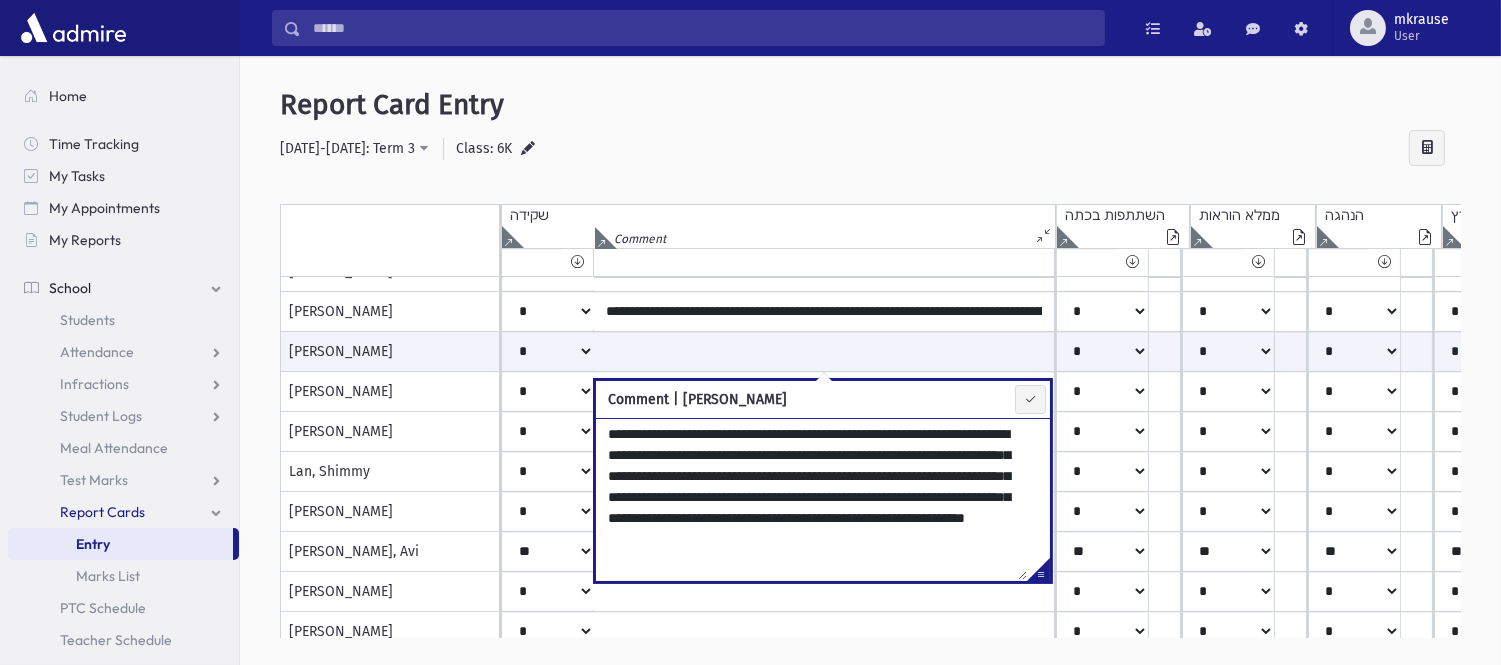 click on "**********" at bounding box center (811, 499) 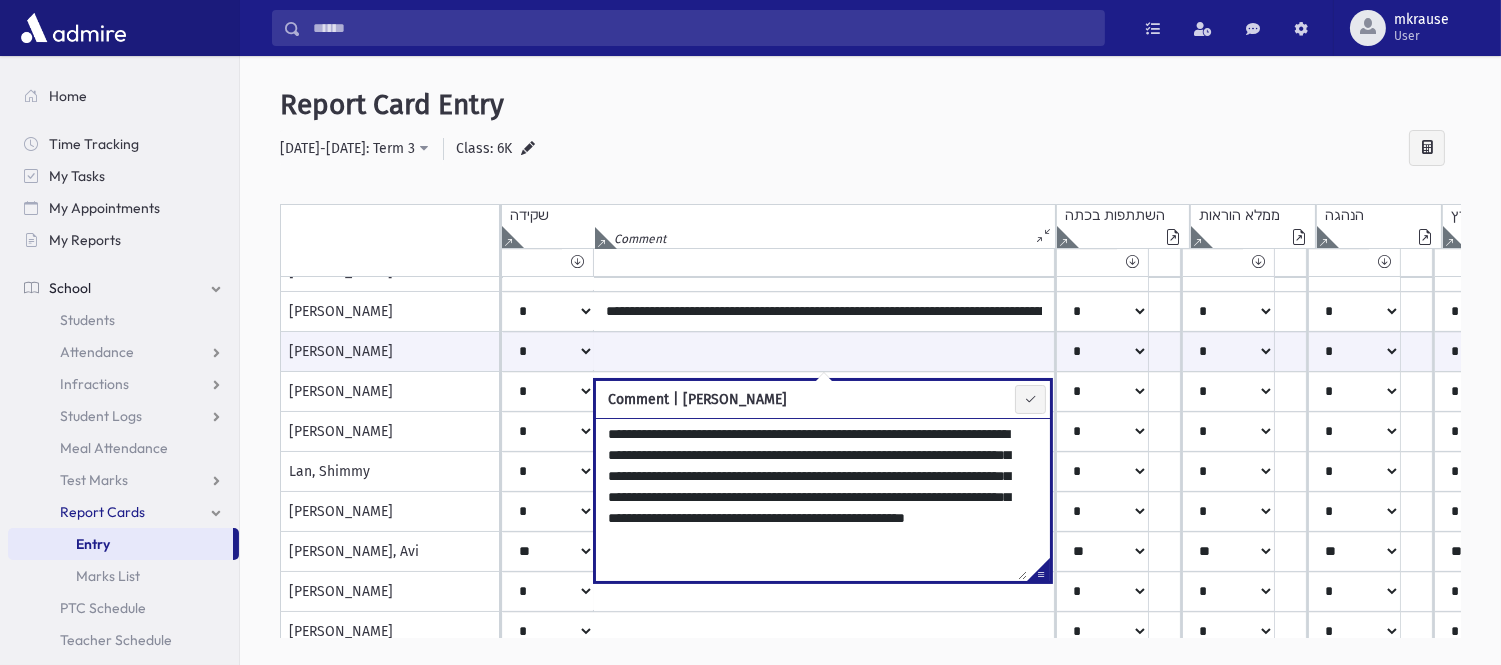 type on "**********" 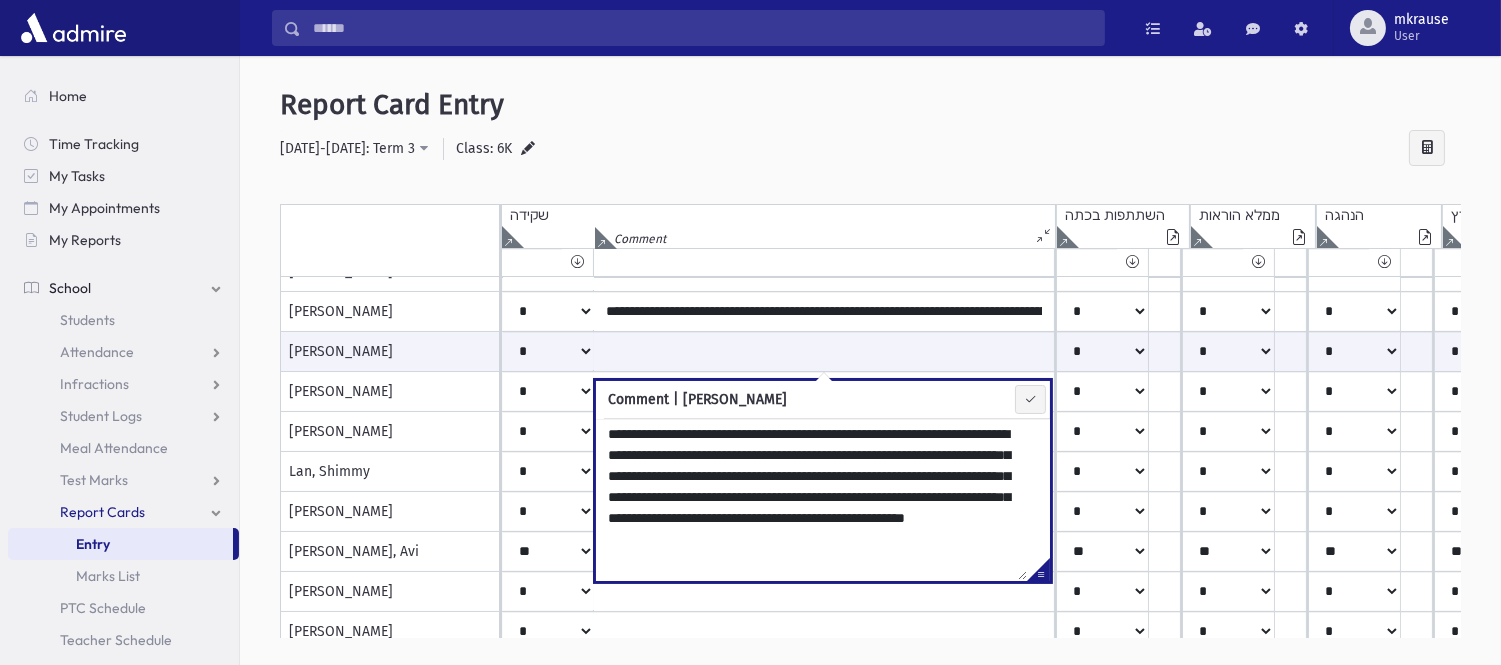 click on "**********" at bounding box center [870, 149] 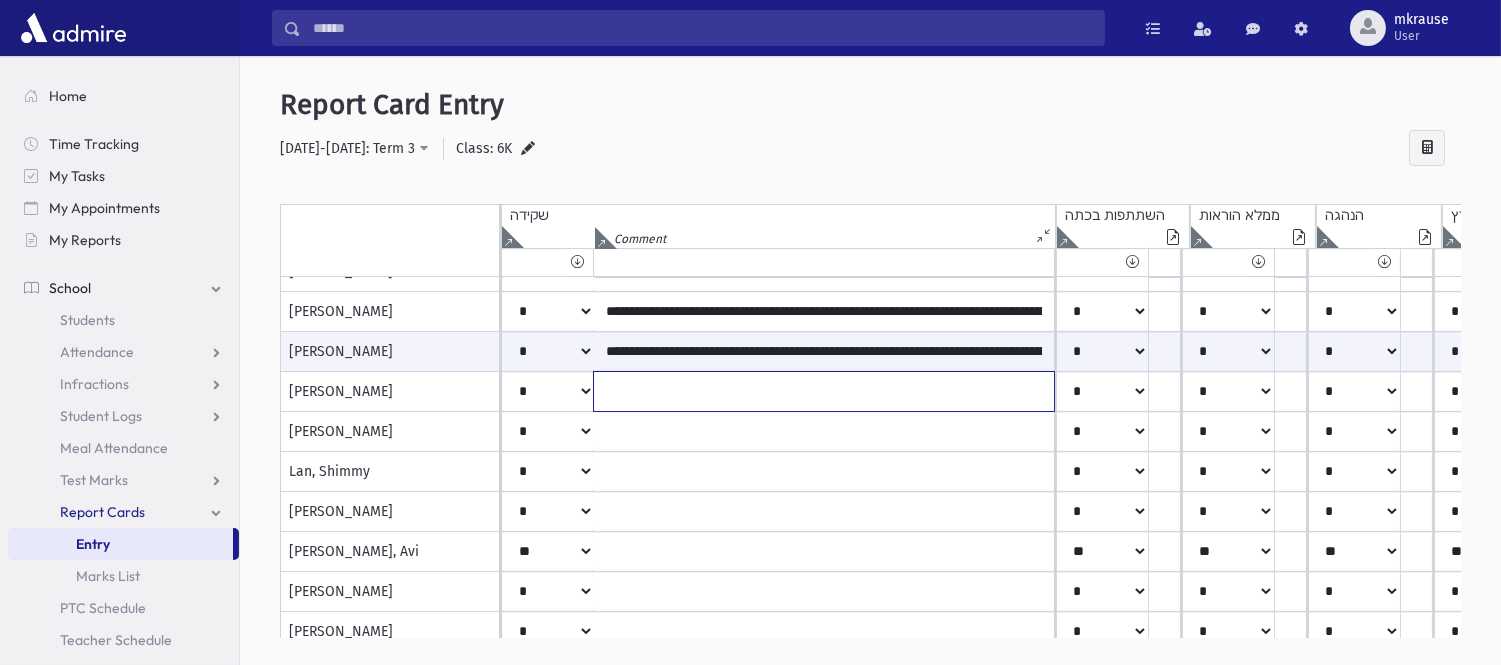 click at bounding box center (824, -128) 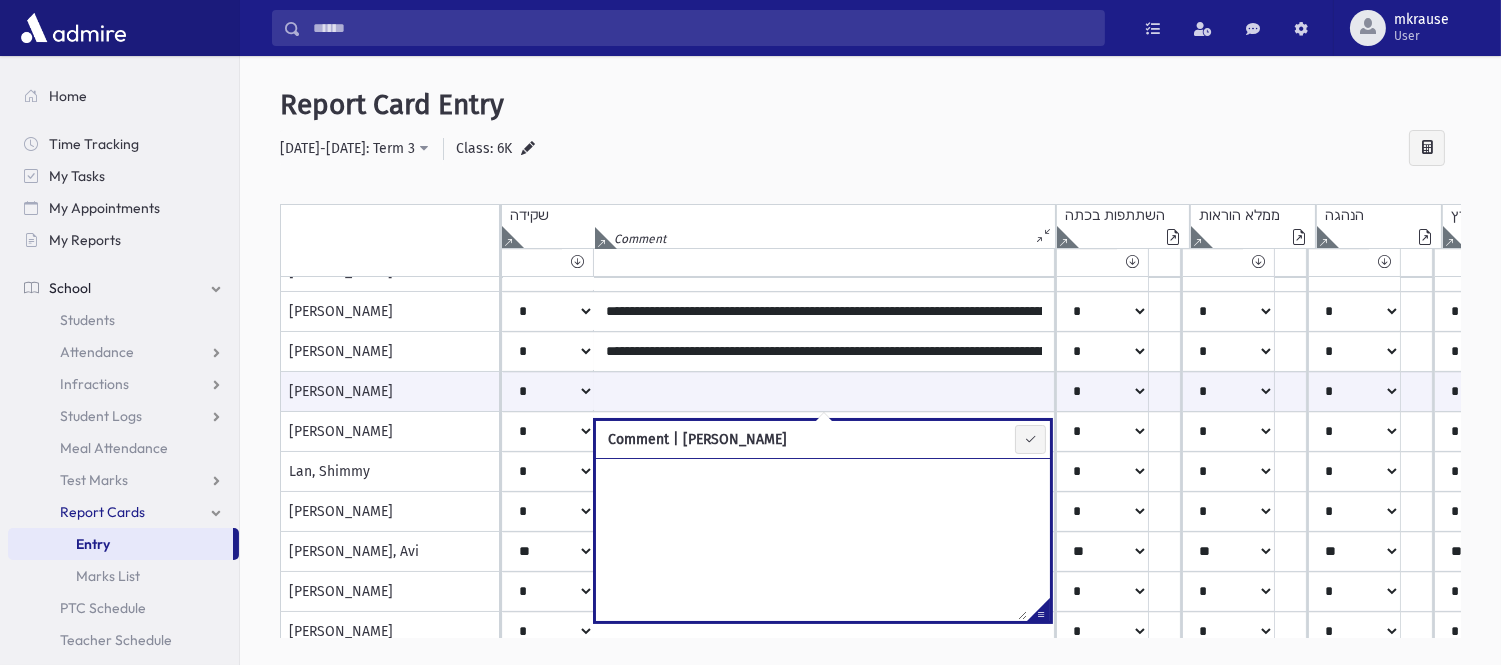paste on "**********" 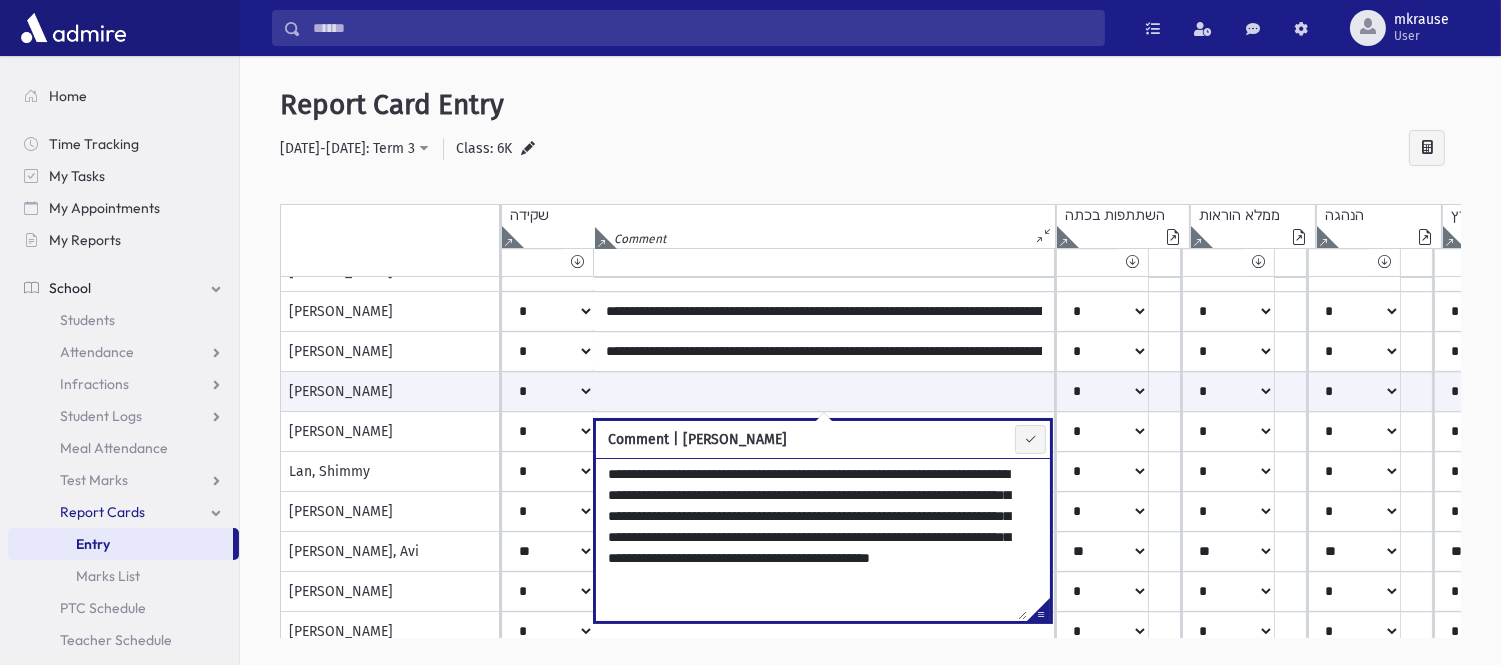 click on "**********" at bounding box center (811, 539) 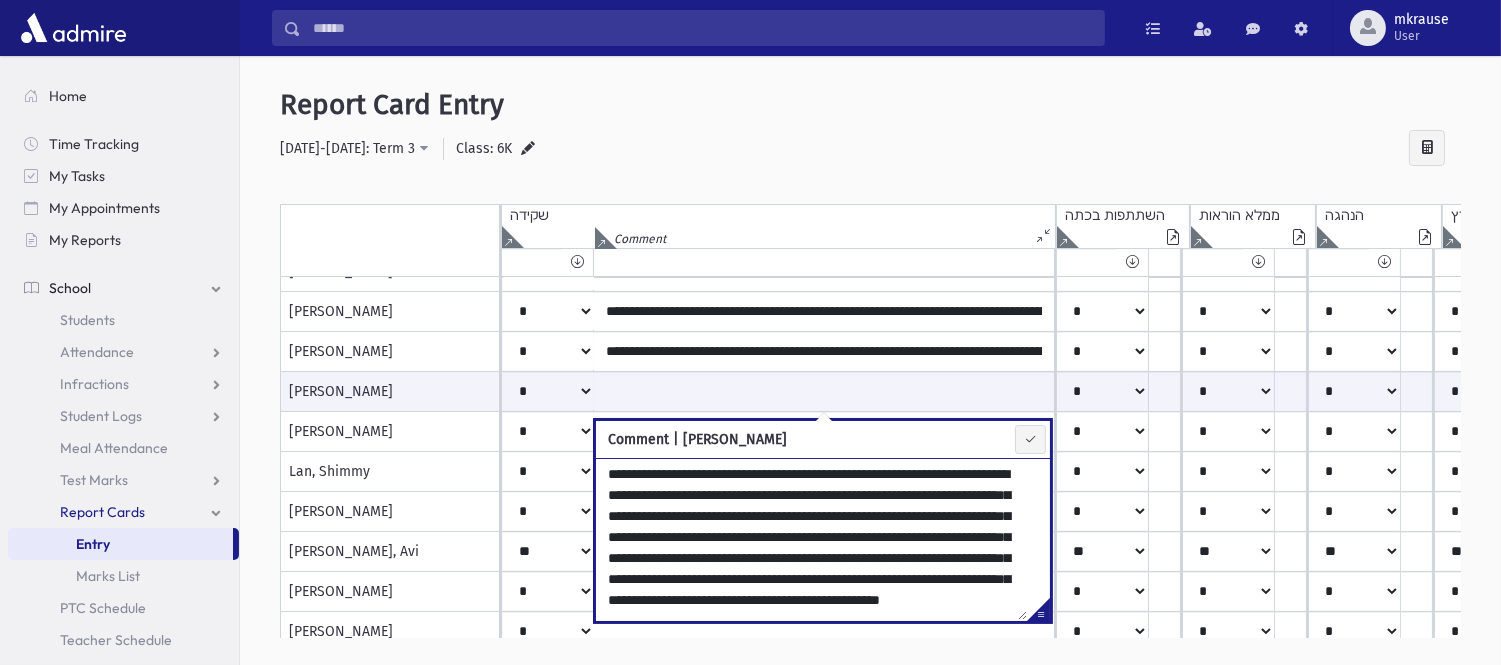click on "**********" at bounding box center [811, 539] 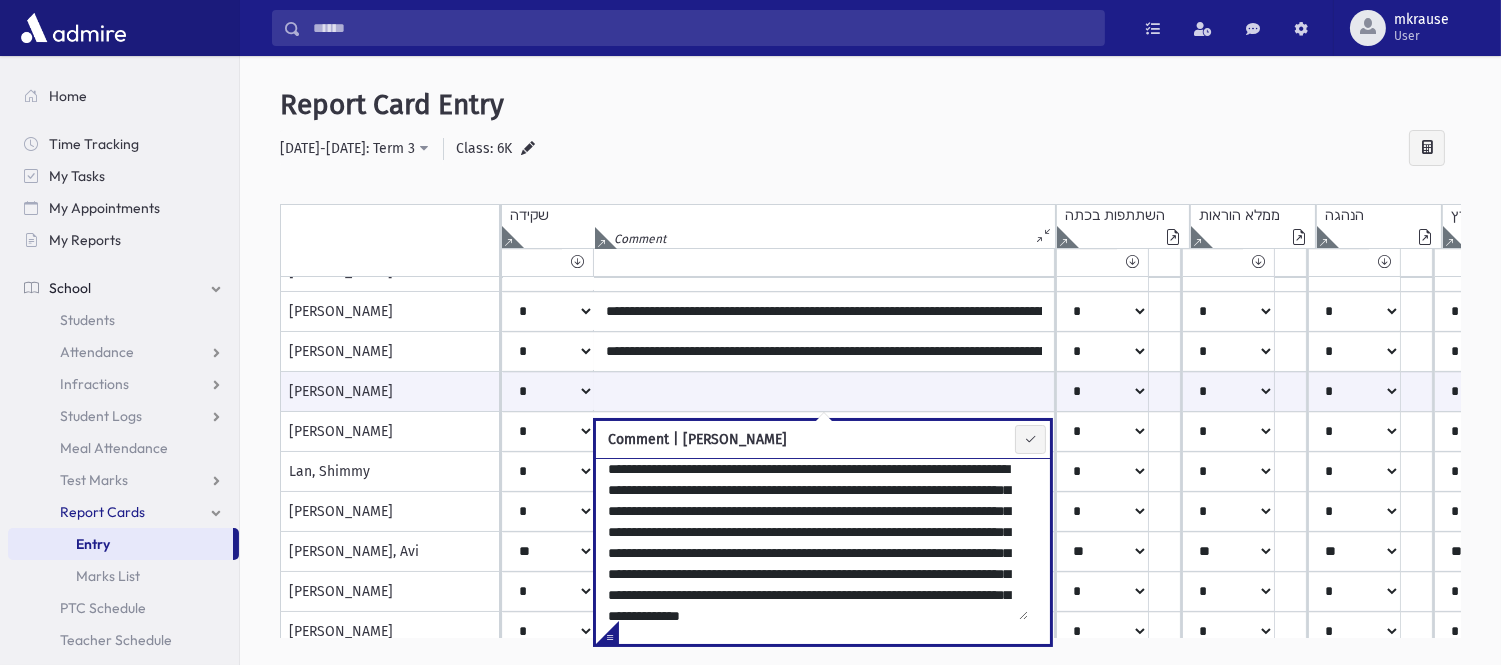 scroll, scrollTop: 10, scrollLeft: 0, axis: vertical 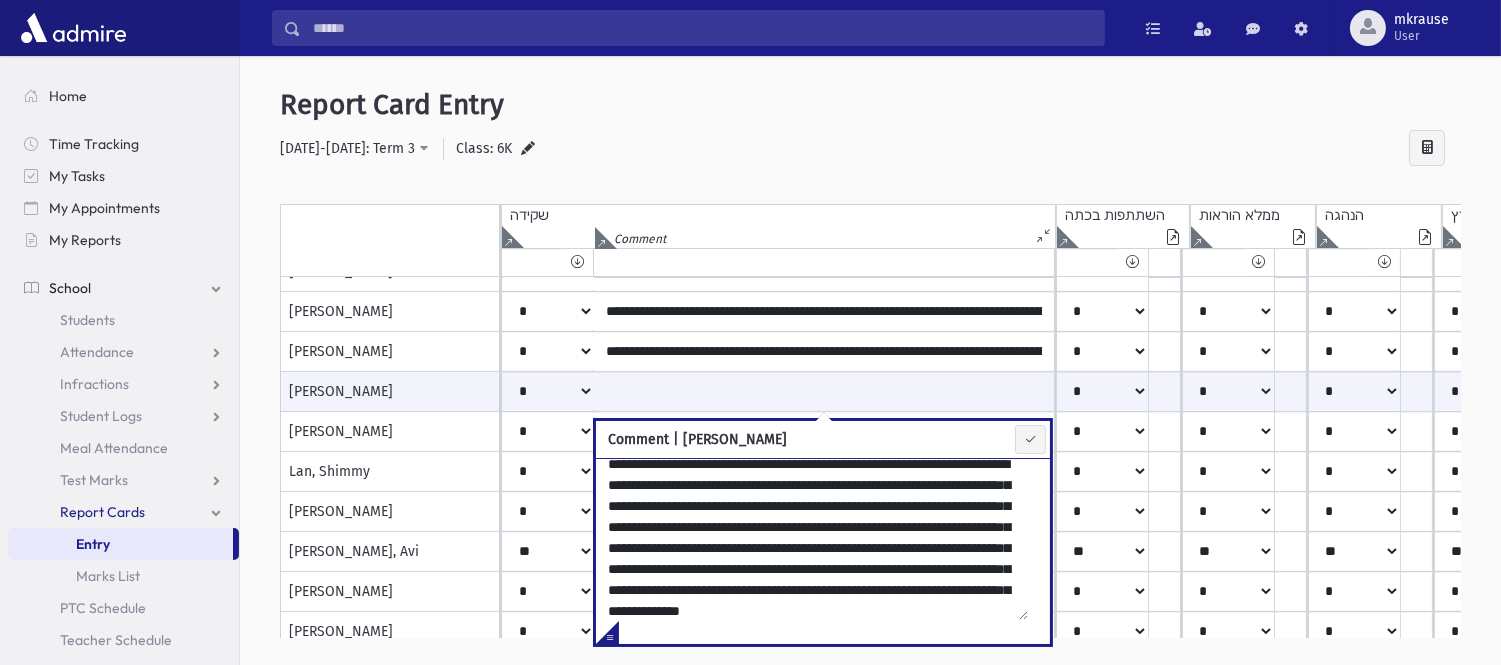 type on "**********" 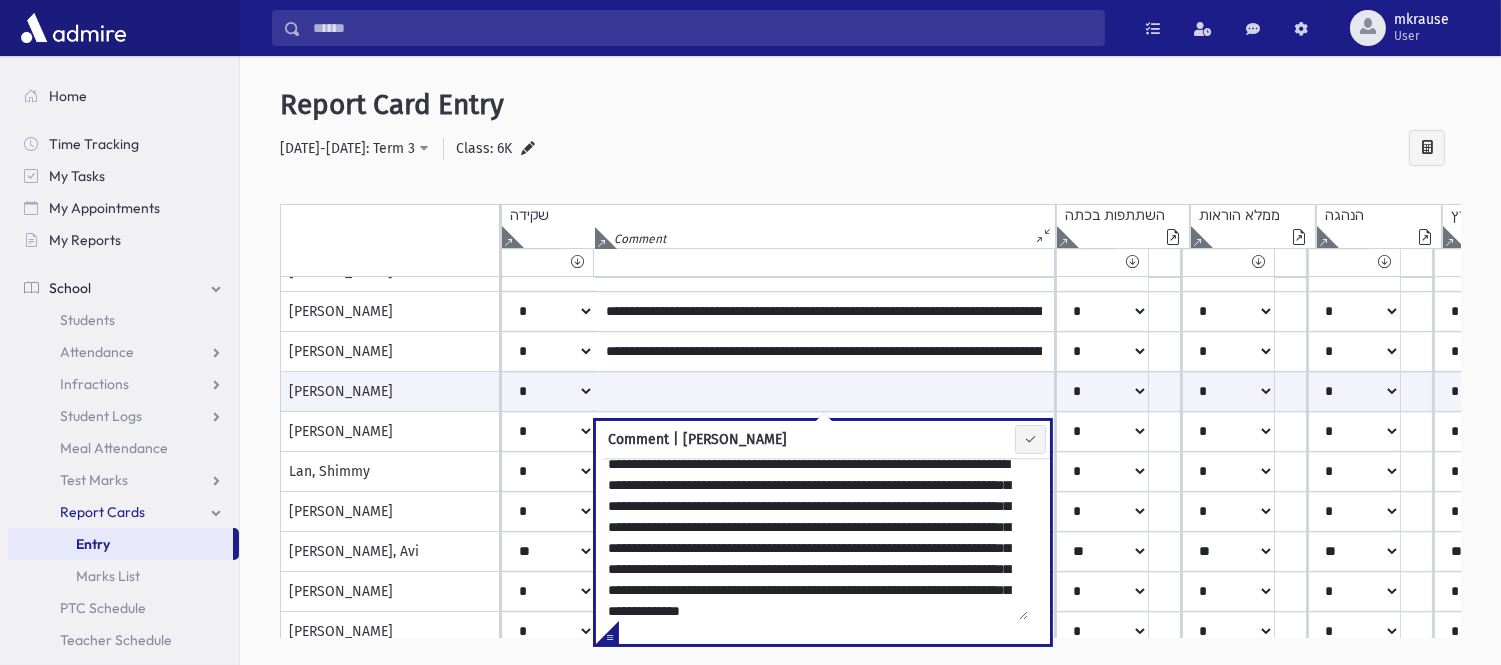 click on "**********" at bounding box center [870, 149] 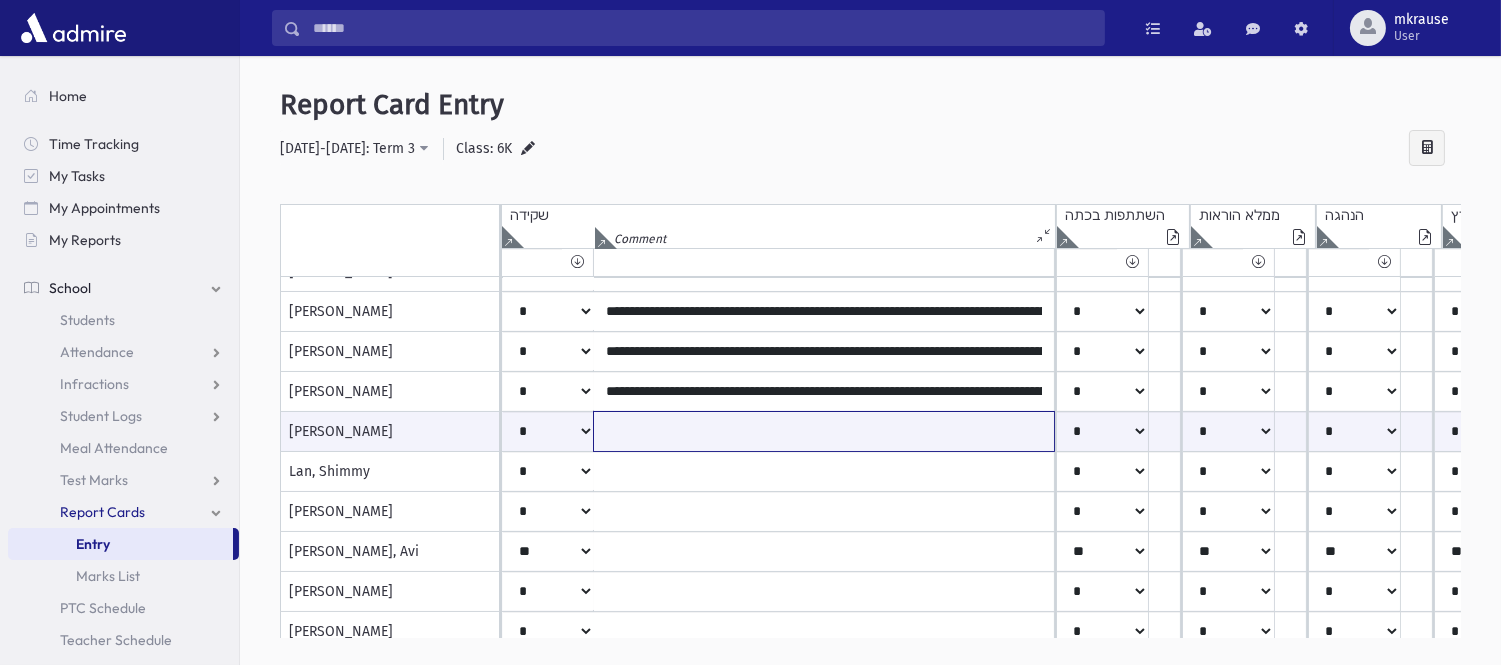 click at bounding box center (824, 431) 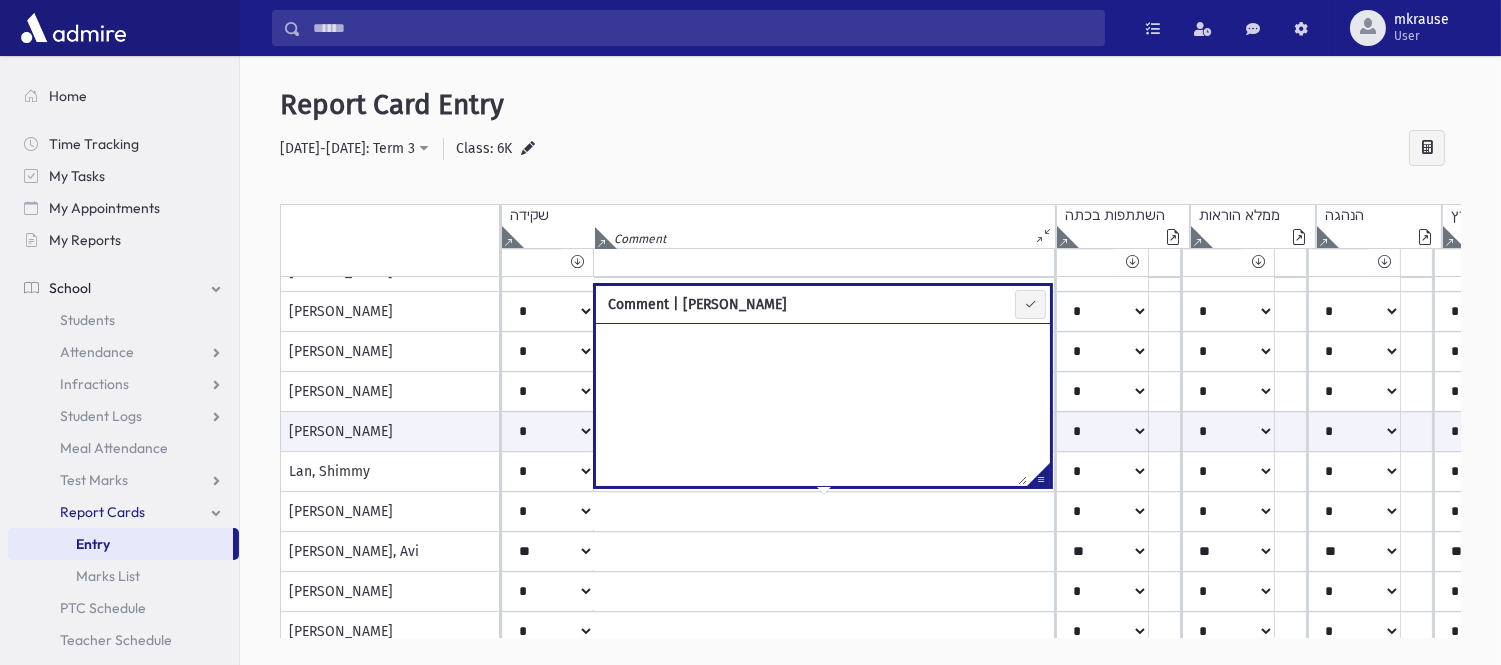 paste on "**********" 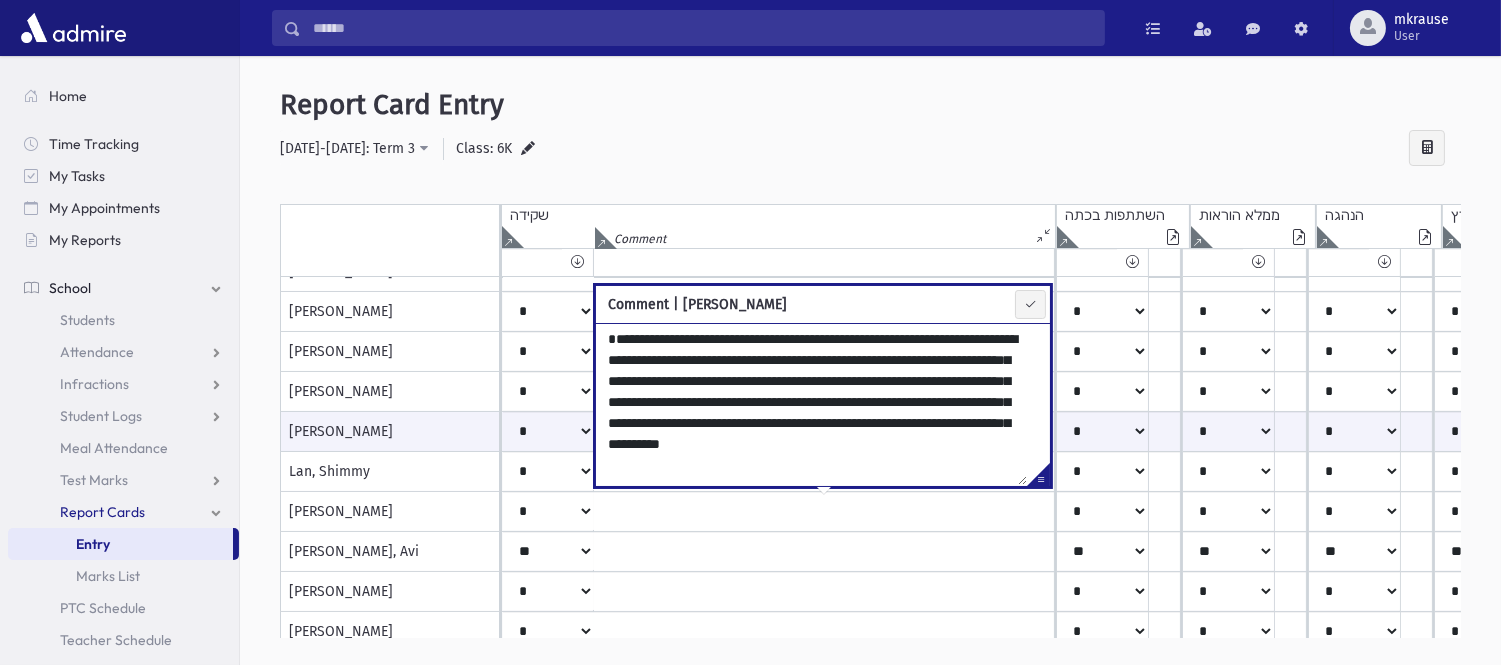 click on "**********" at bounding box center [811, 404] 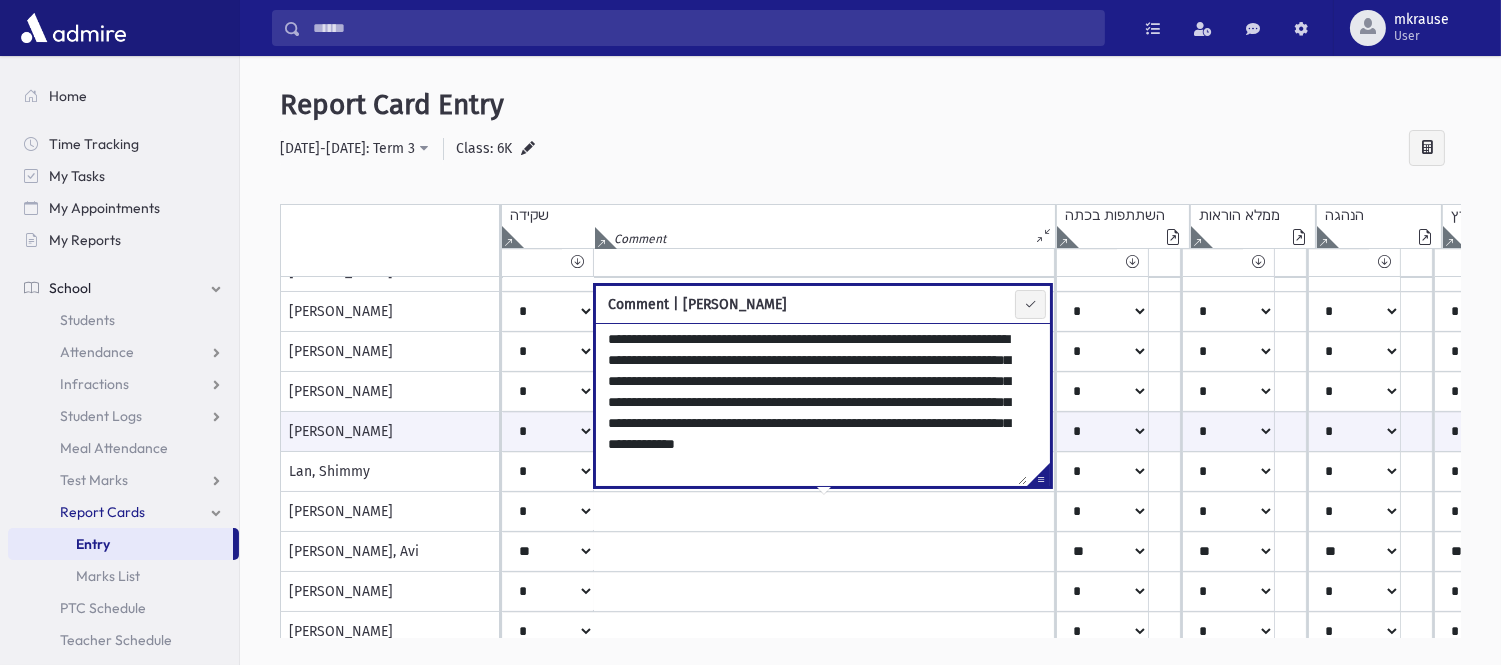 click on "**********" at bounding box center [811, 404] 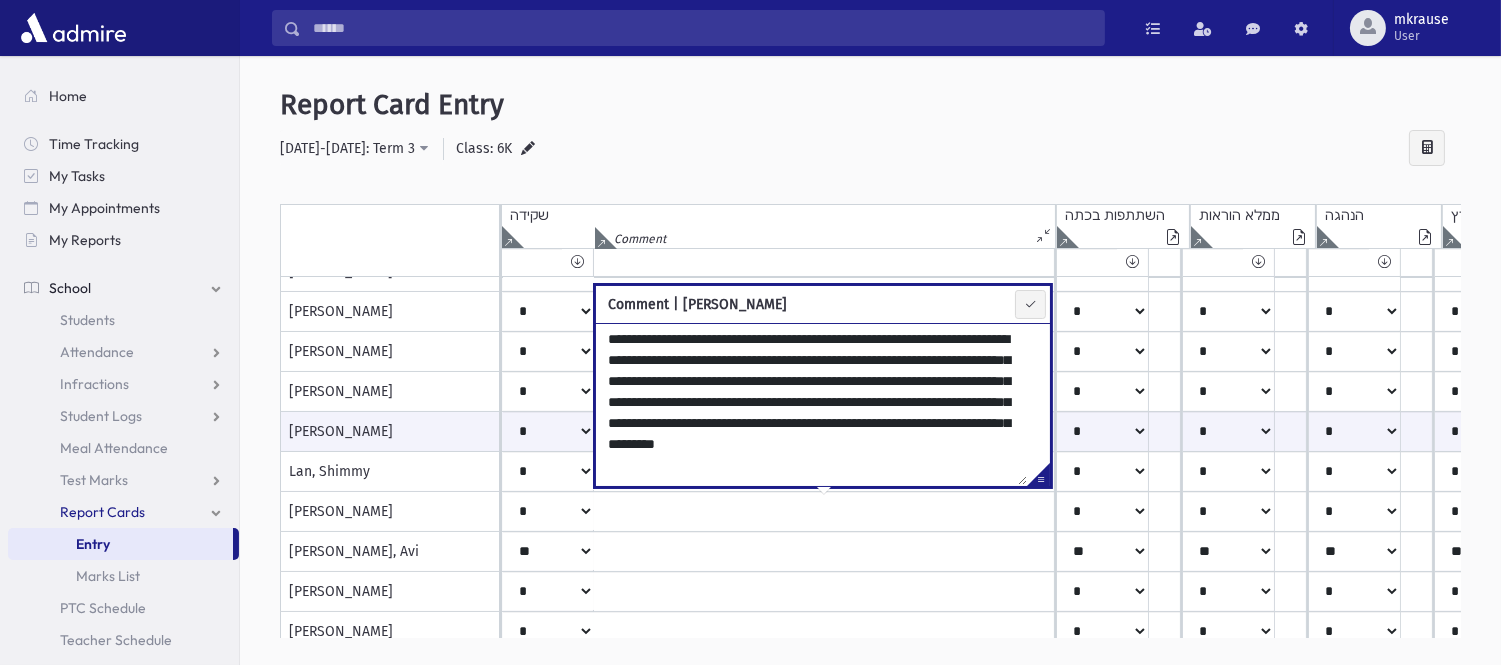 type on "**********" 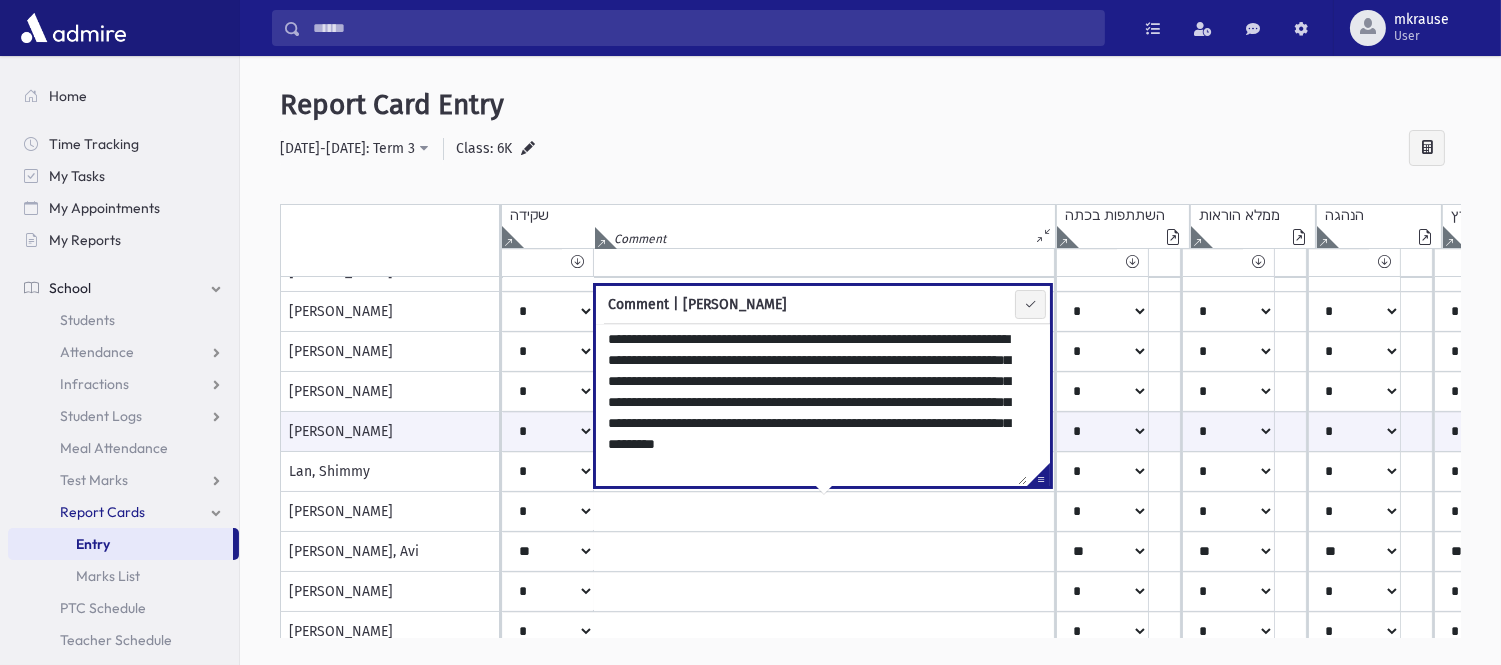 click on "**********" at bounding box center (870, 149) 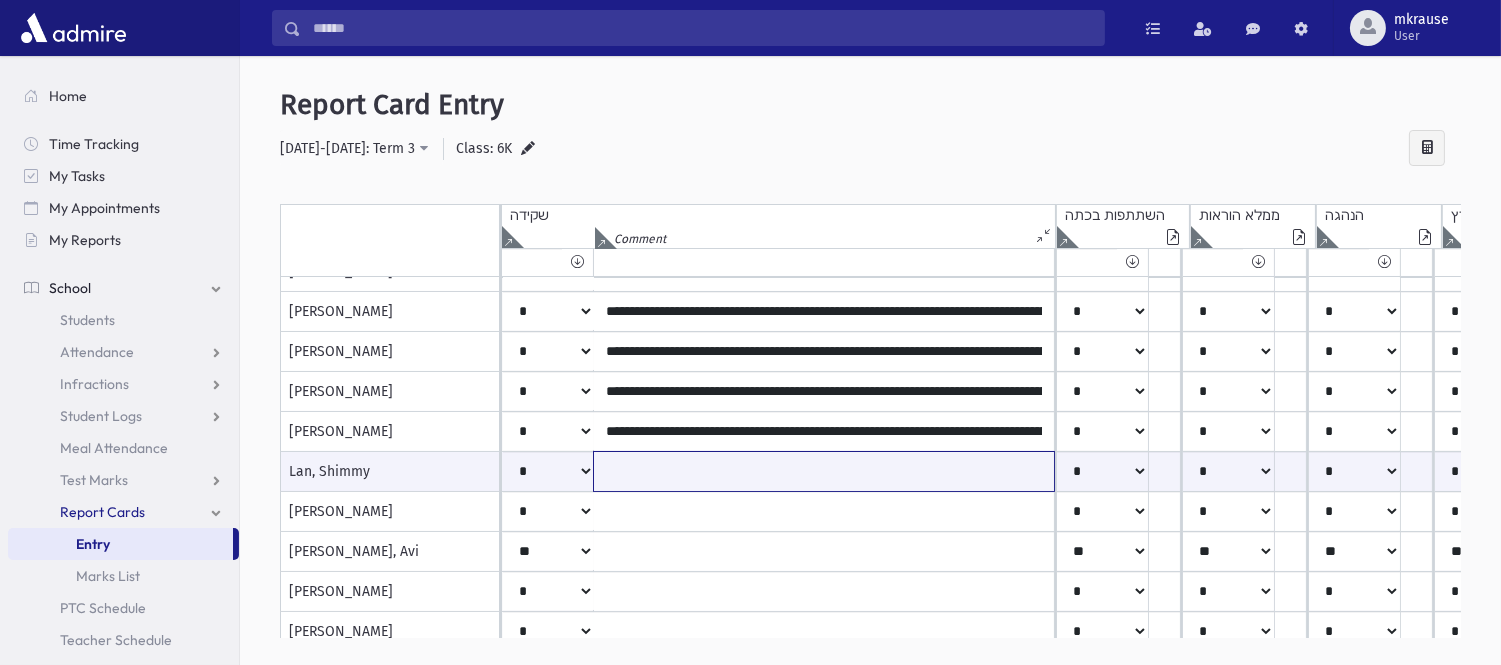 click at bounding box center [824, 471] 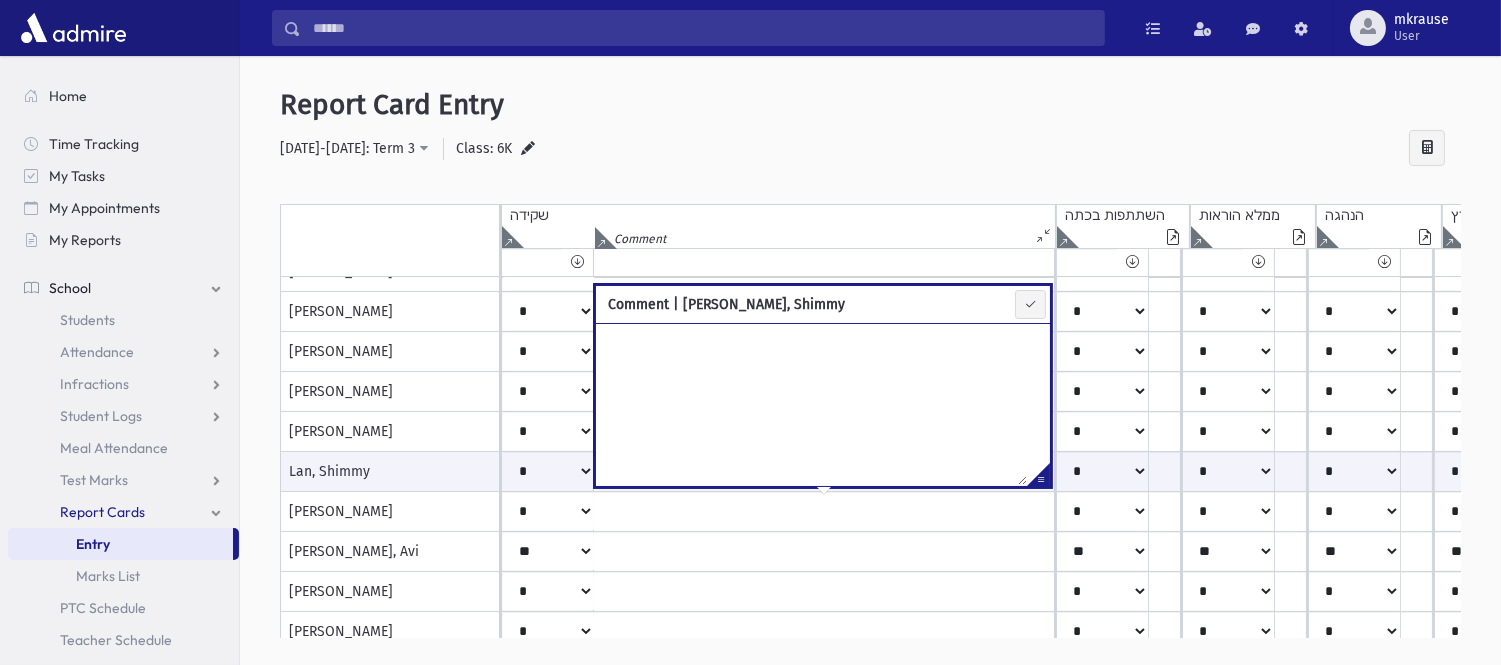 paste on "**********" 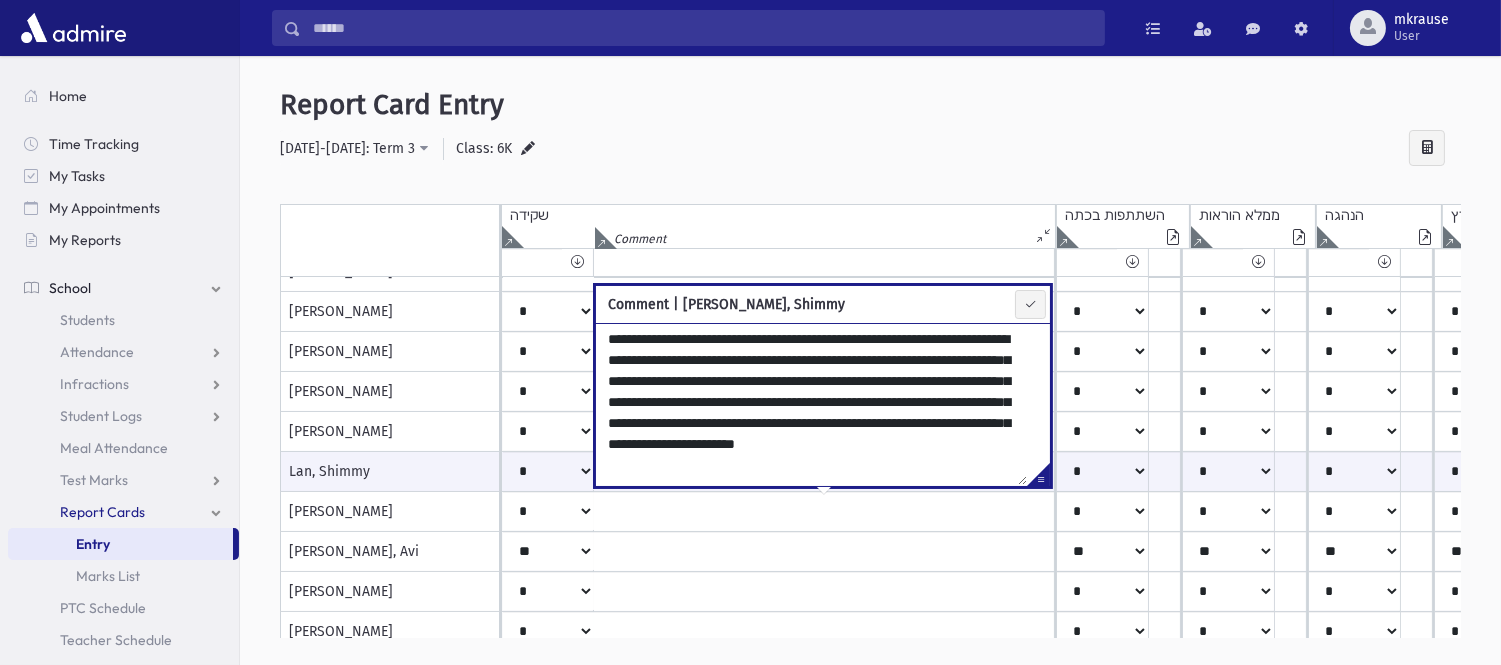 scroll, scrollTop: 8, scrollLeft: 0, axis: vertical 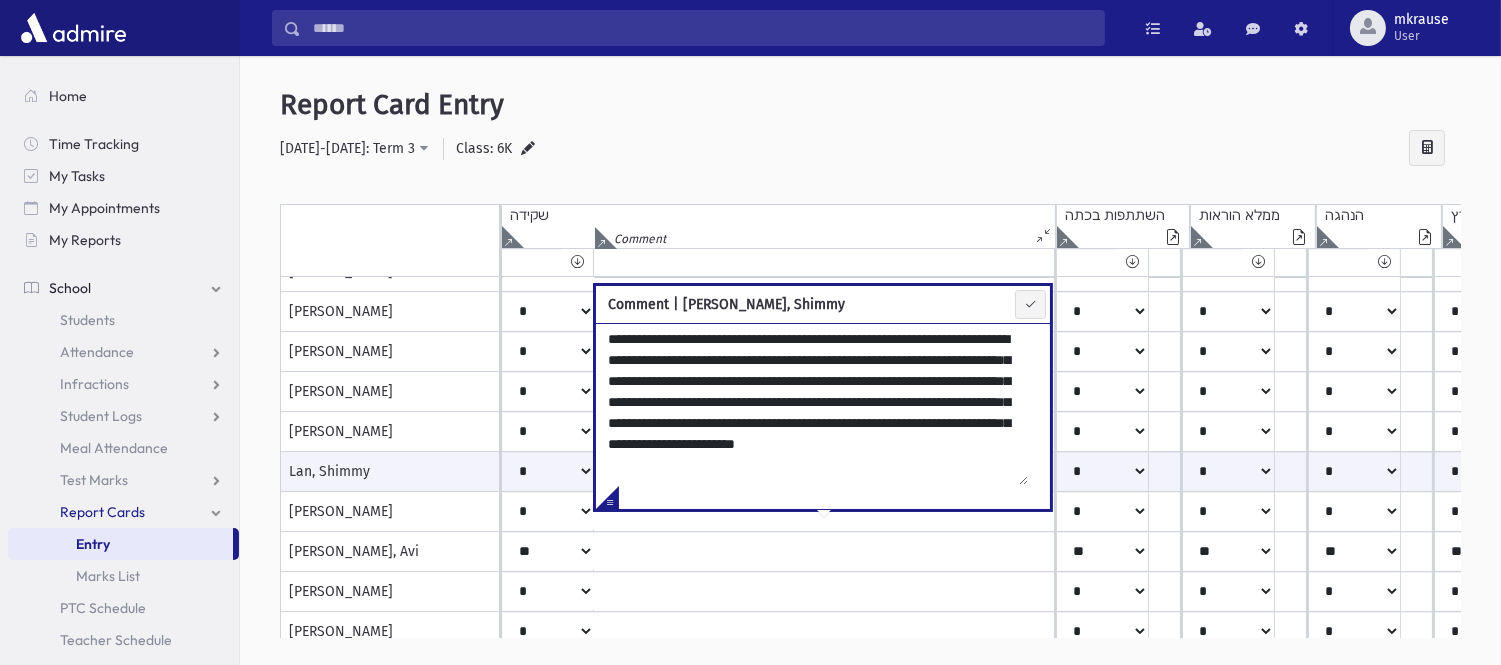 click on "**********" at bounding box center [812, 404] 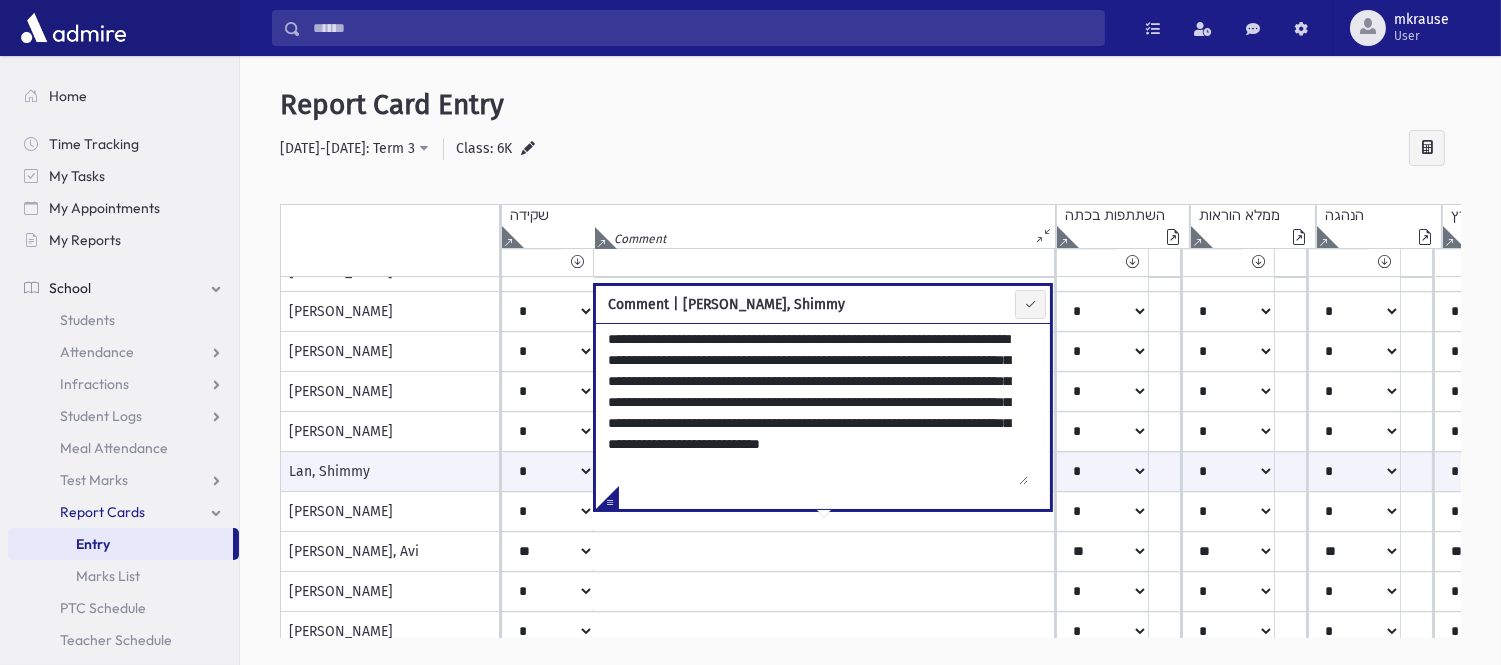 click on "**********" at bounding box center (812, 404) 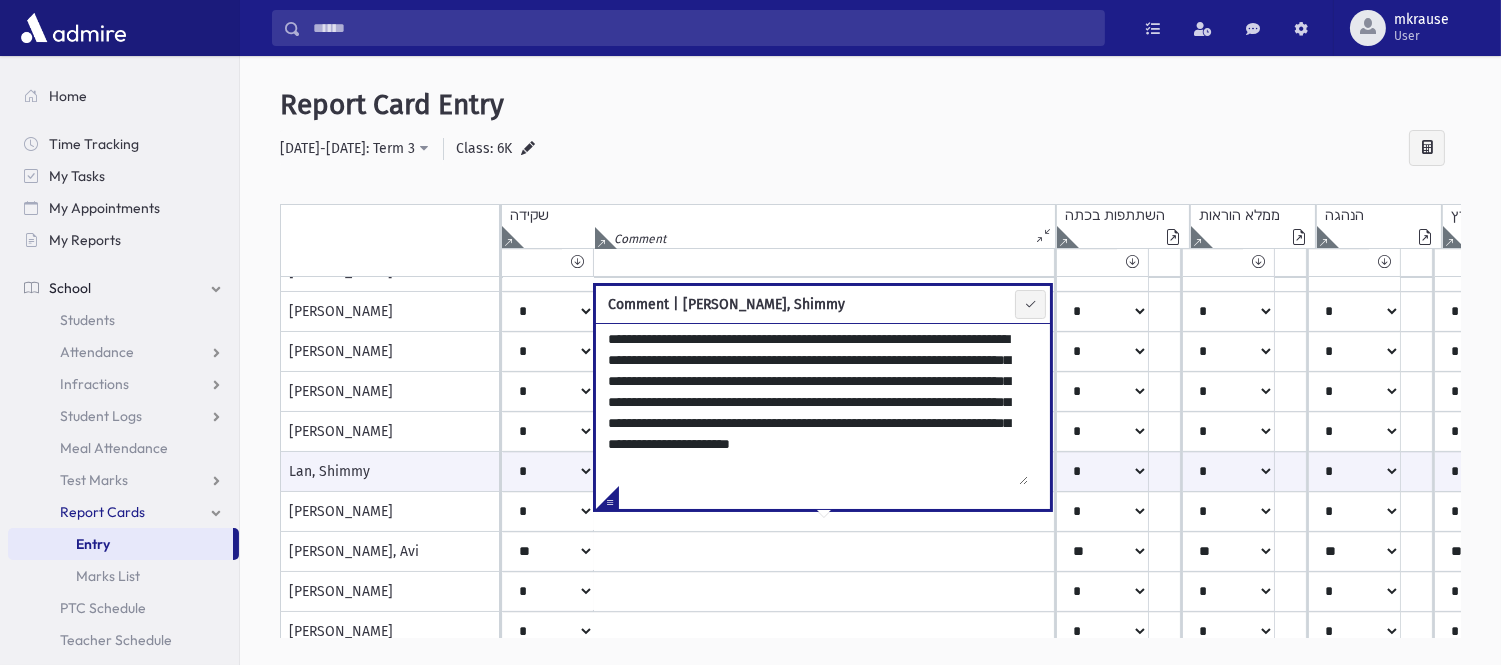 type on "**********" 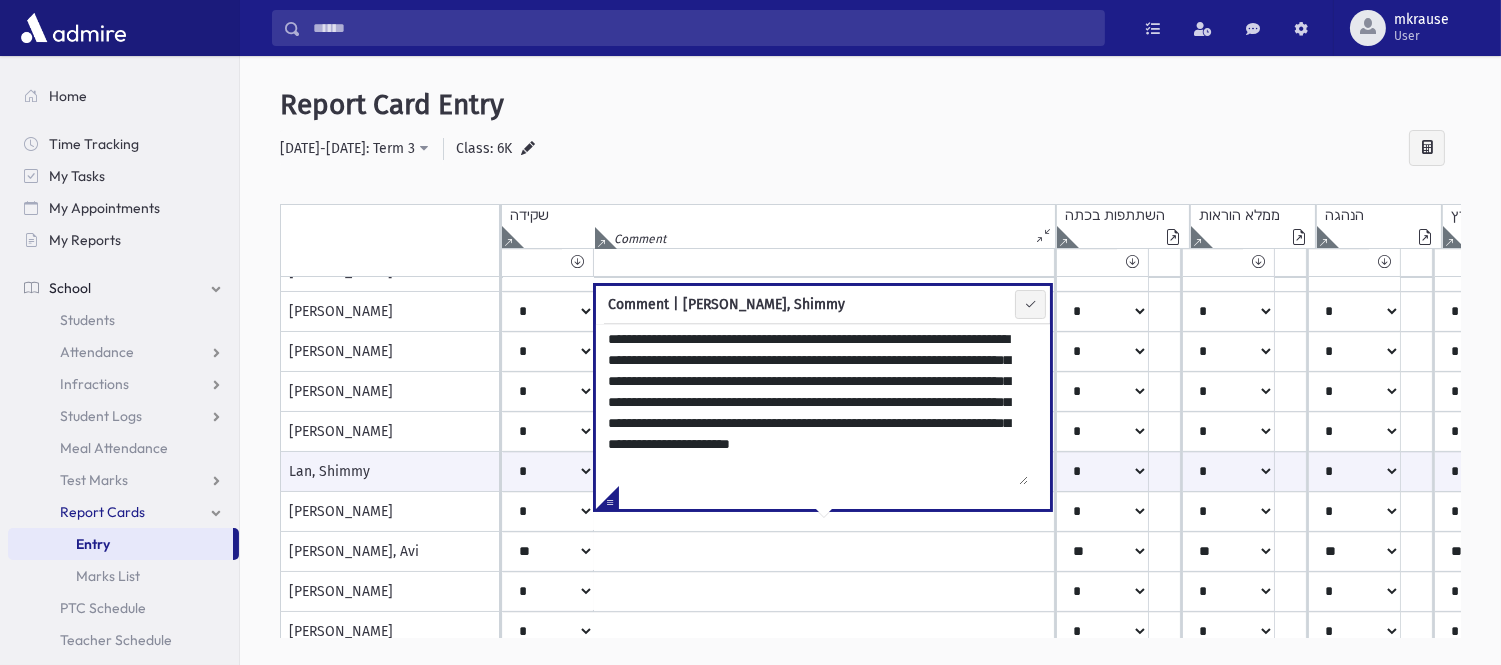 click on "**********" at bounding box center (870, 149) 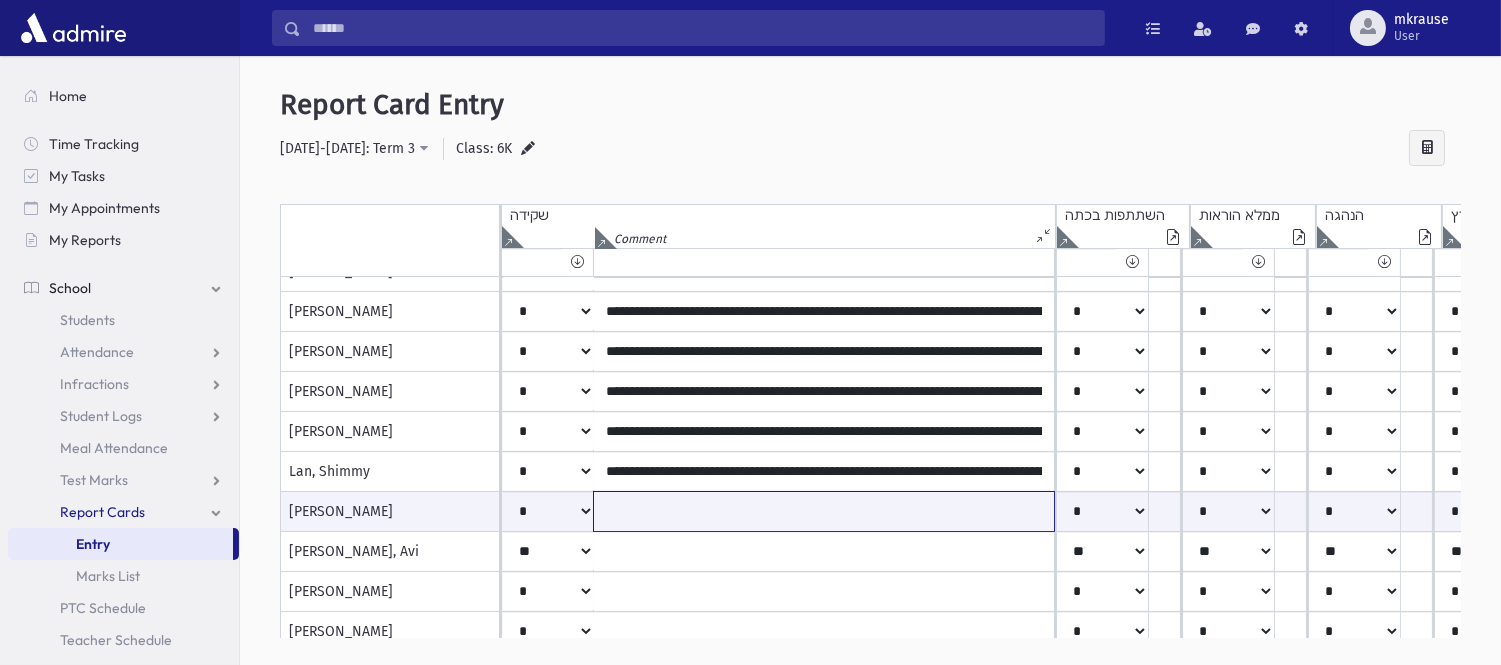 click at bounding box center (824, 511) 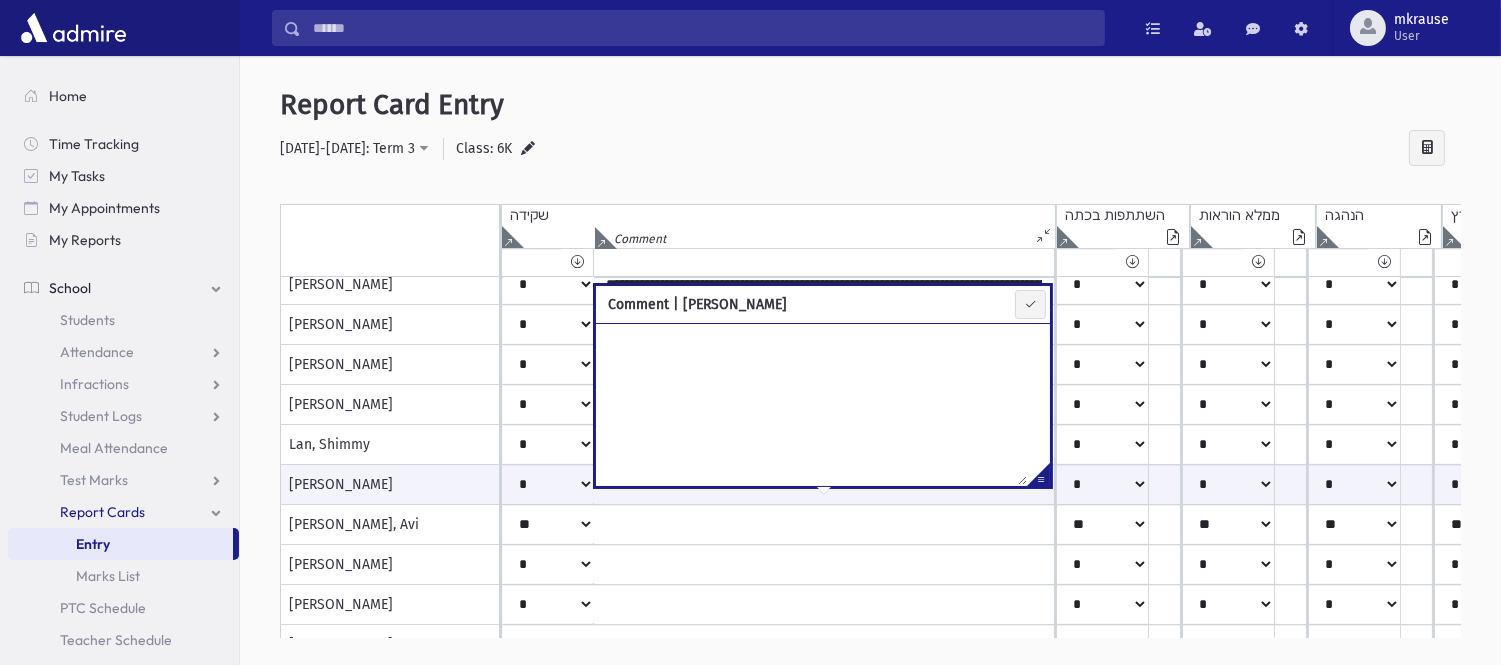 scroll, scrollTop: 510, scrollLeft: 0, axis: vertical 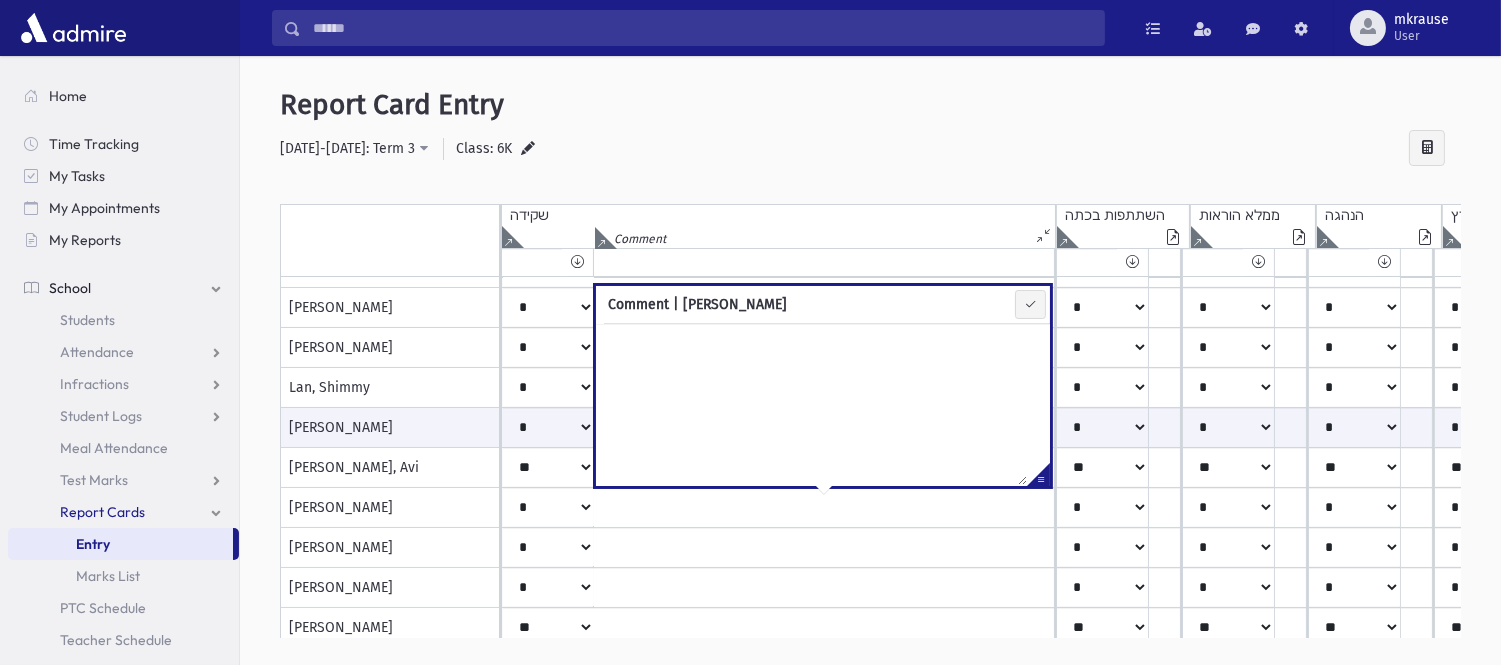 click on "**********" at bounding box center (870, 375) 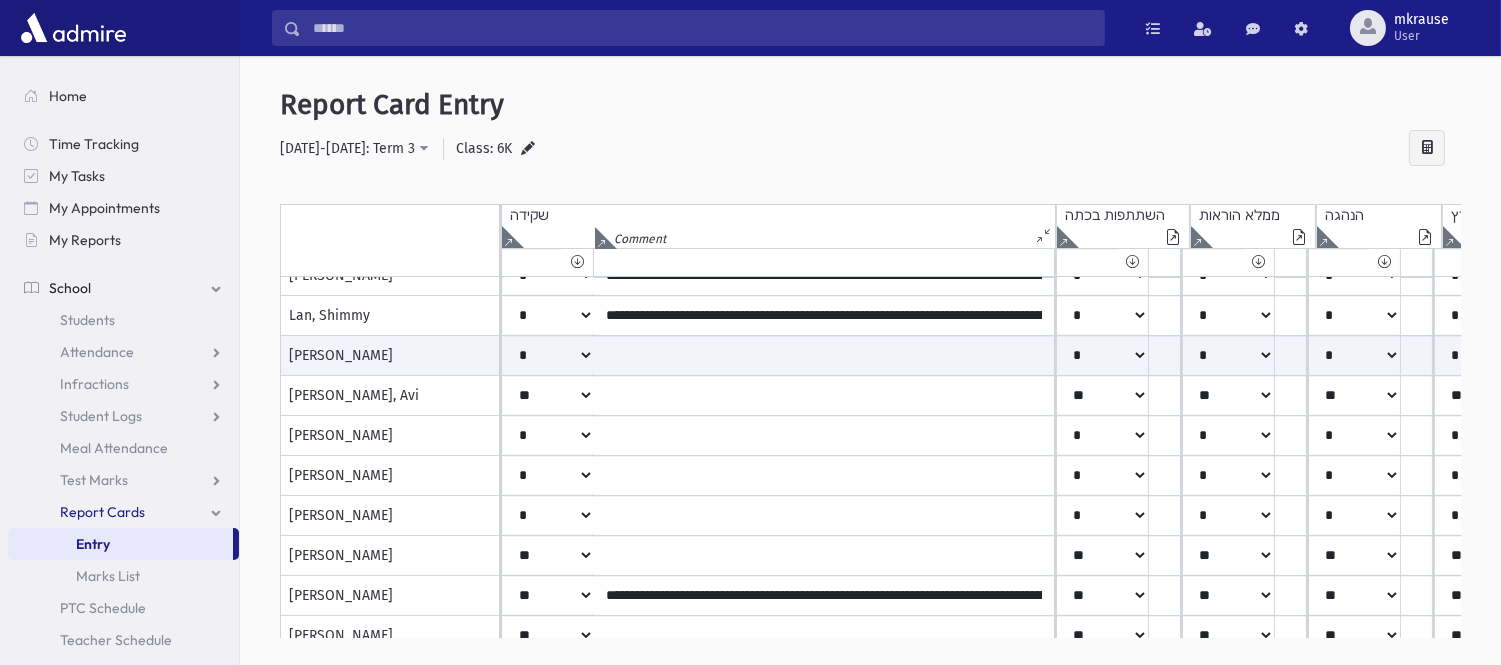 scroll, scrollTop: 585, scrollLeft: 0, axis: vertical 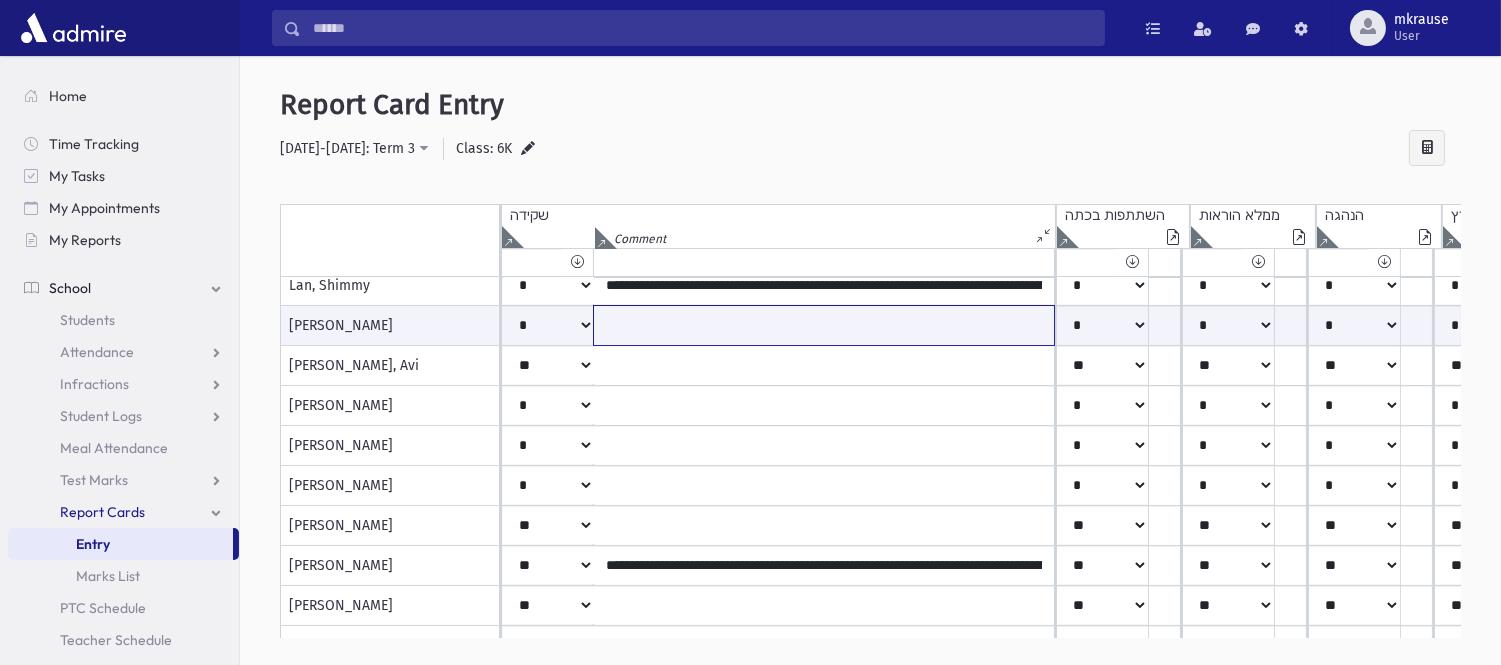 click at bounding box center (824, 325) 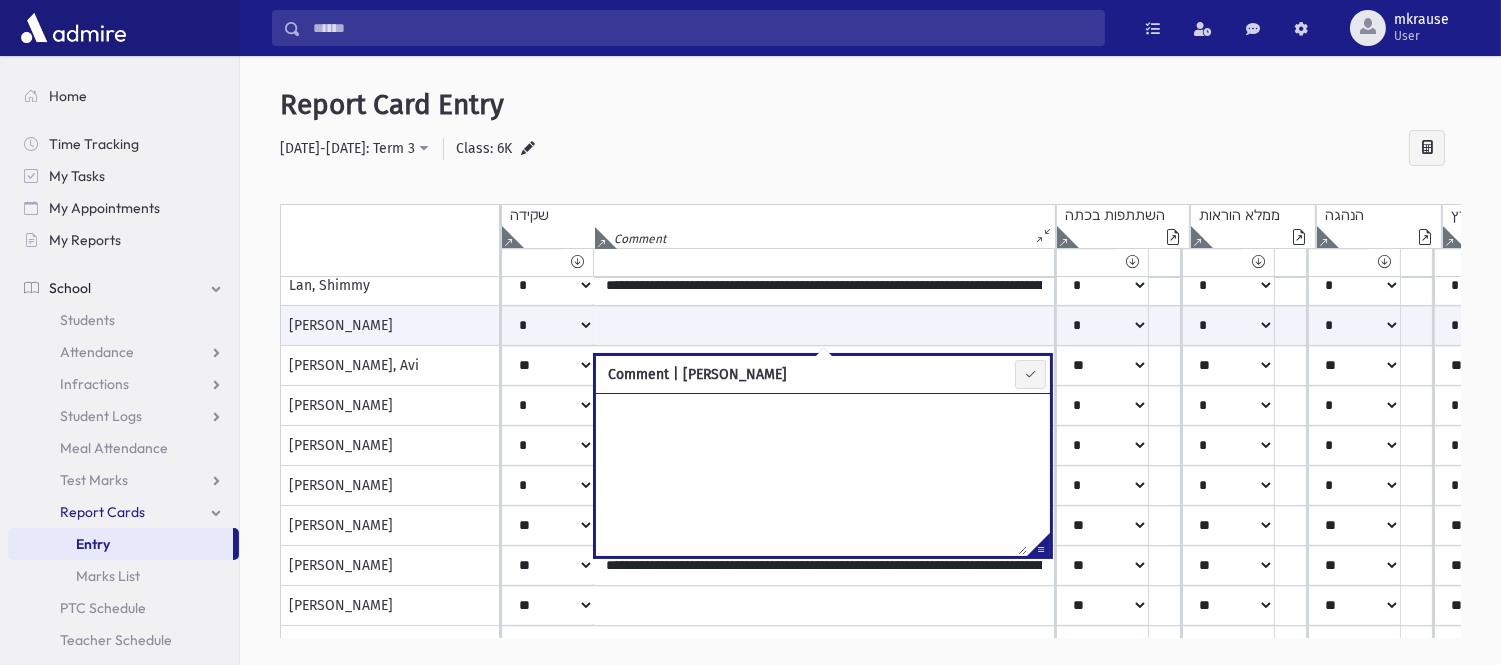 paste on "**********" 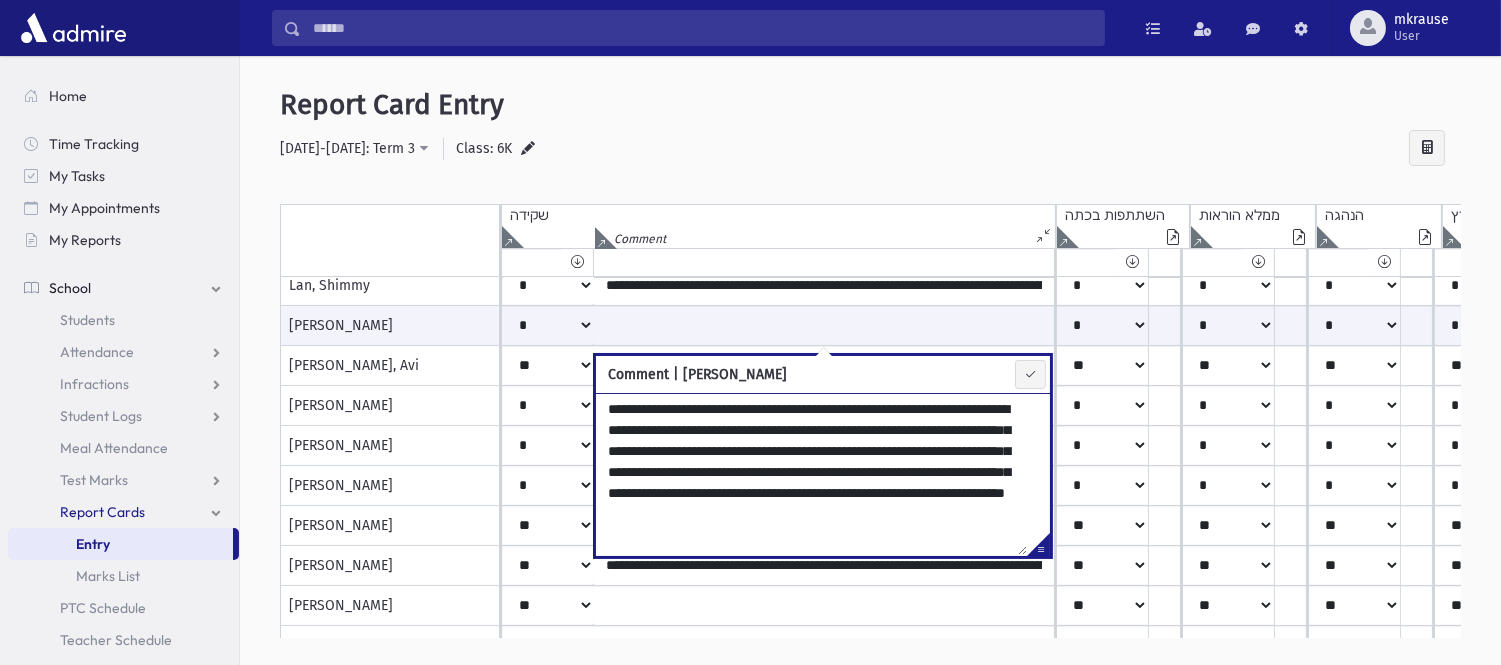 click on "**********" at bounding box center (811, 474) 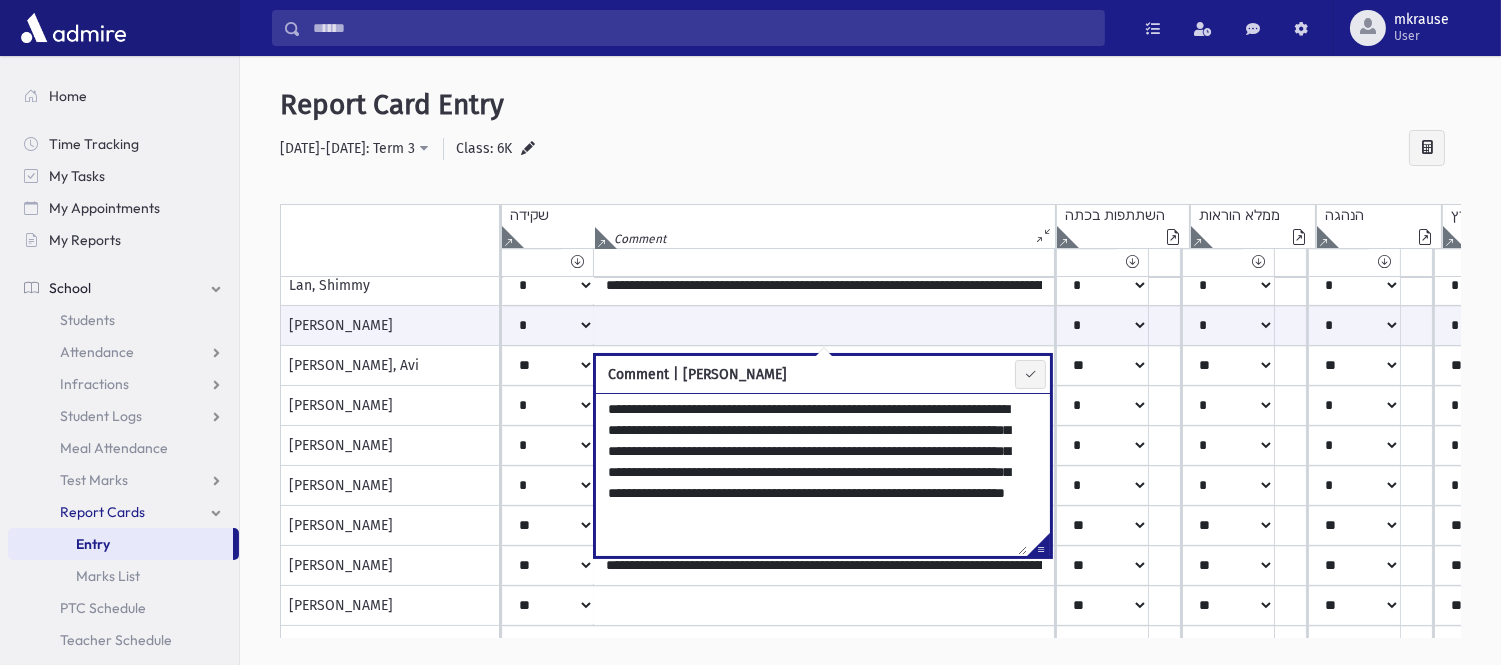 click on "**********" at bounding box center (811, 474) 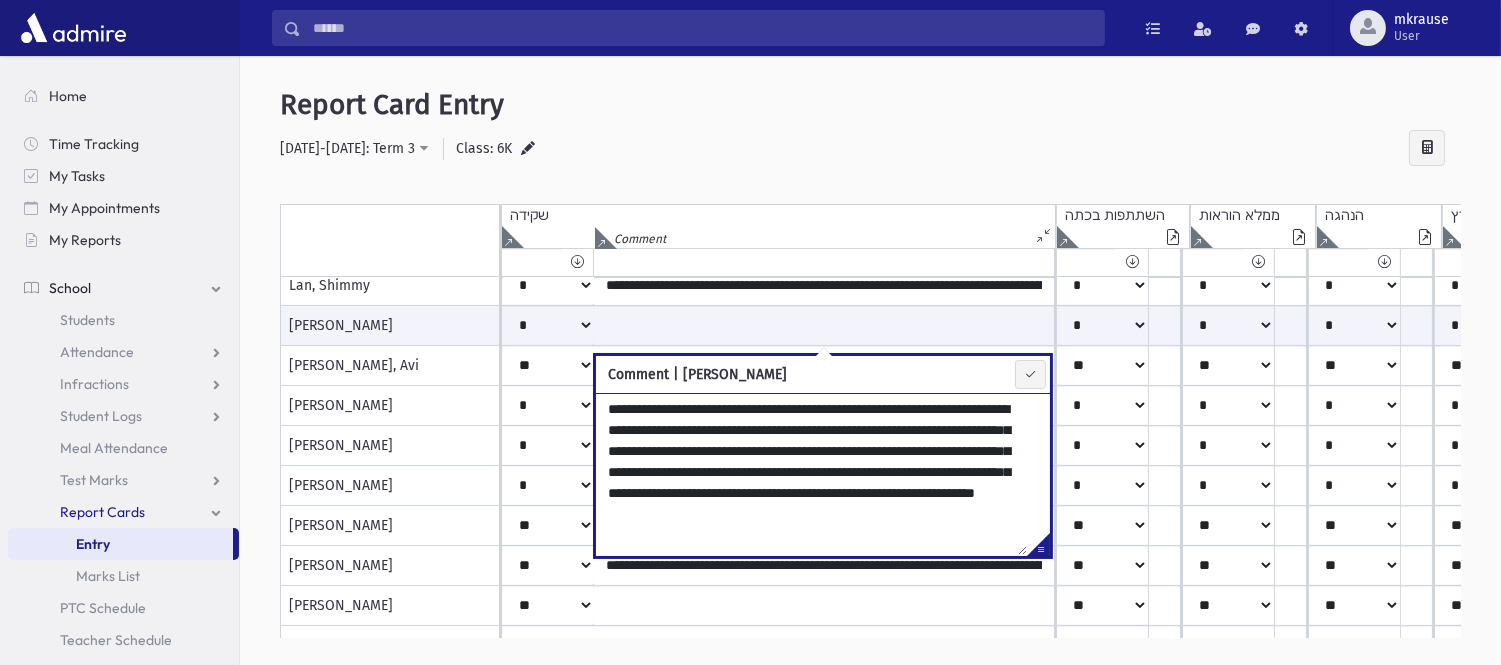 type on "**********" 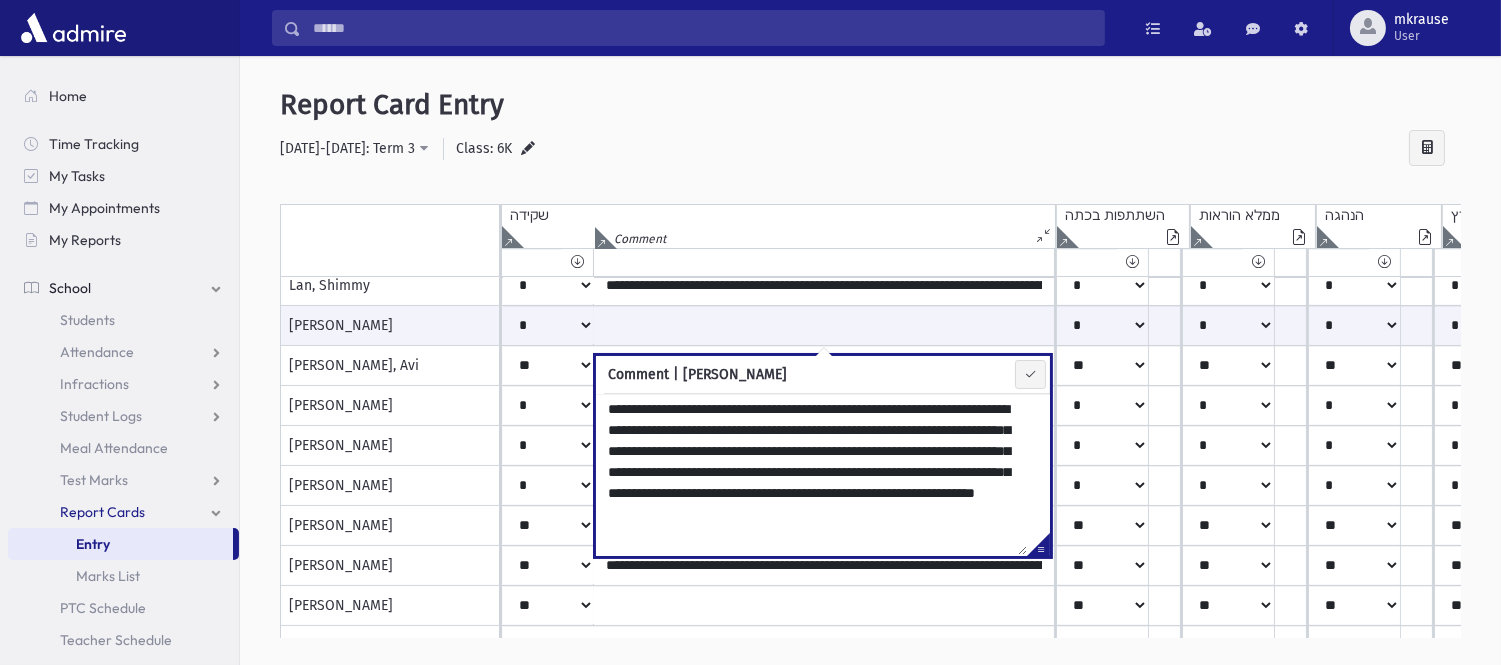 click on "**********" at bounding box center [870, 375] 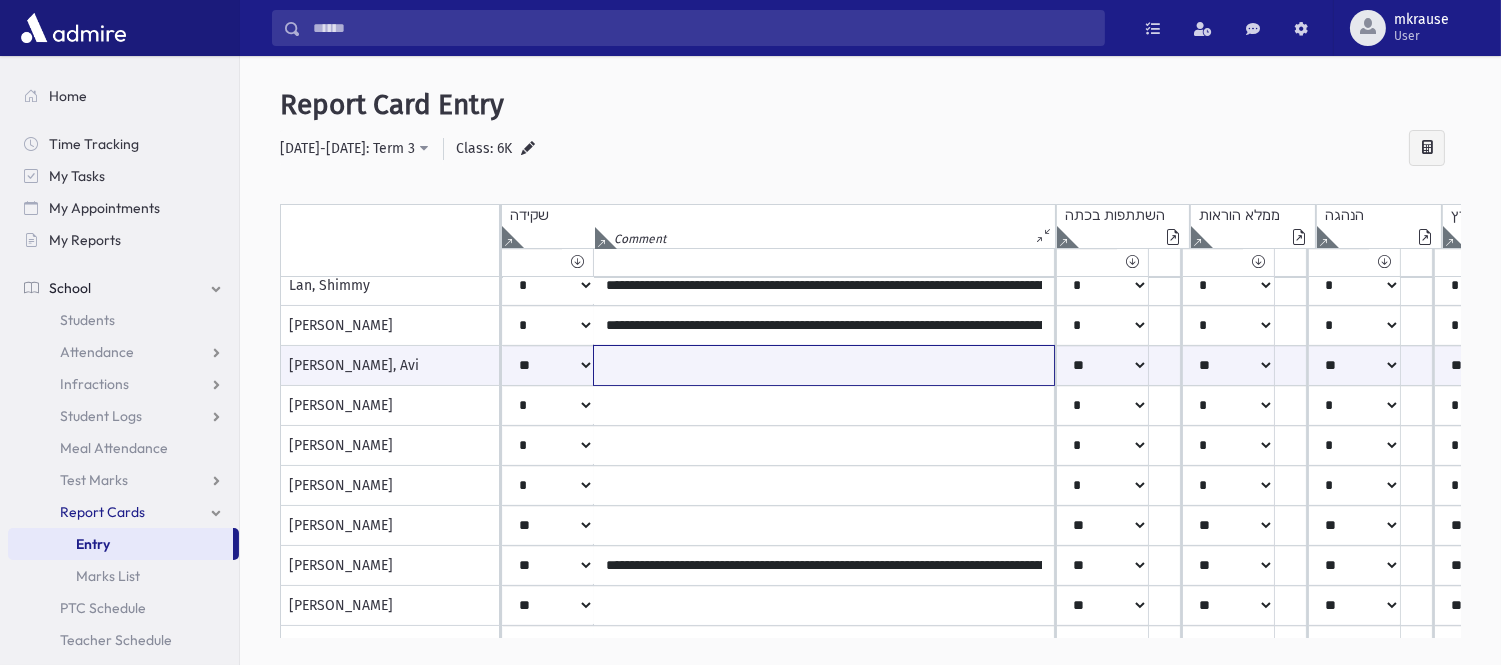 click at bounding box center (824, 365) 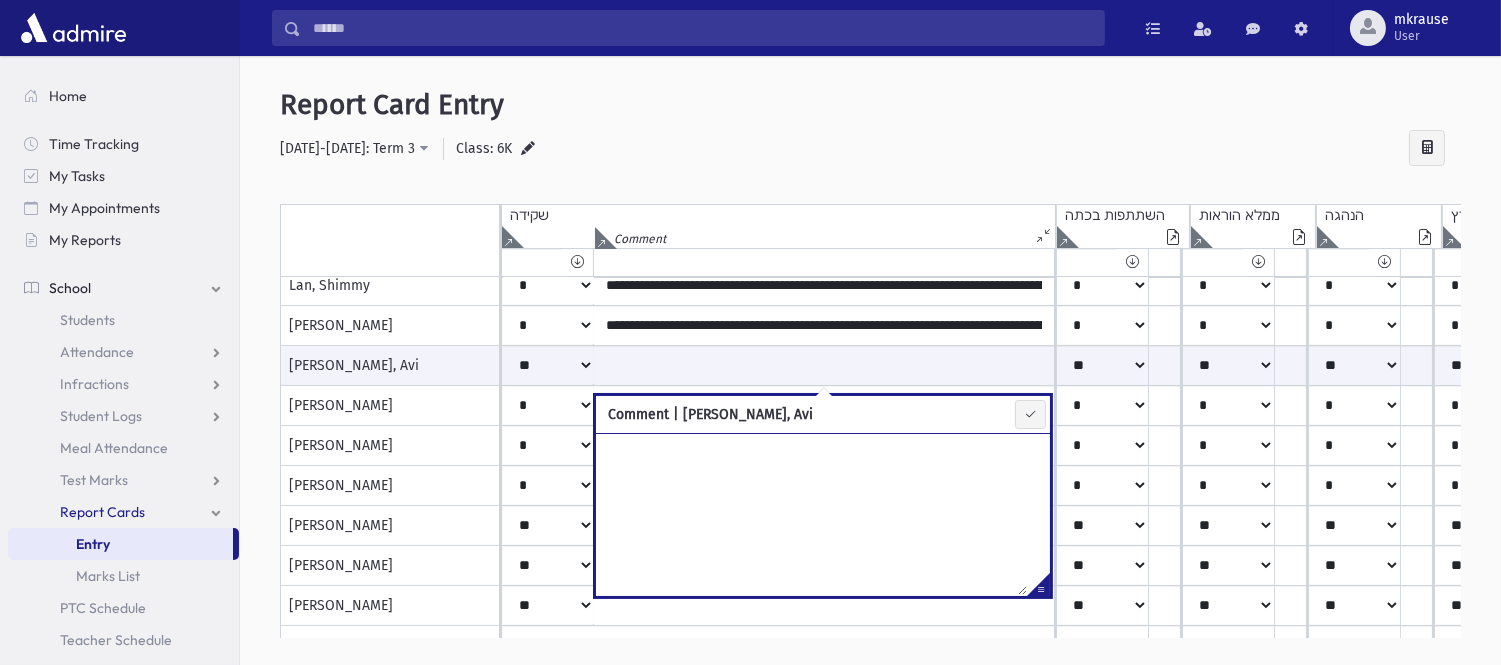 paste on "**********" 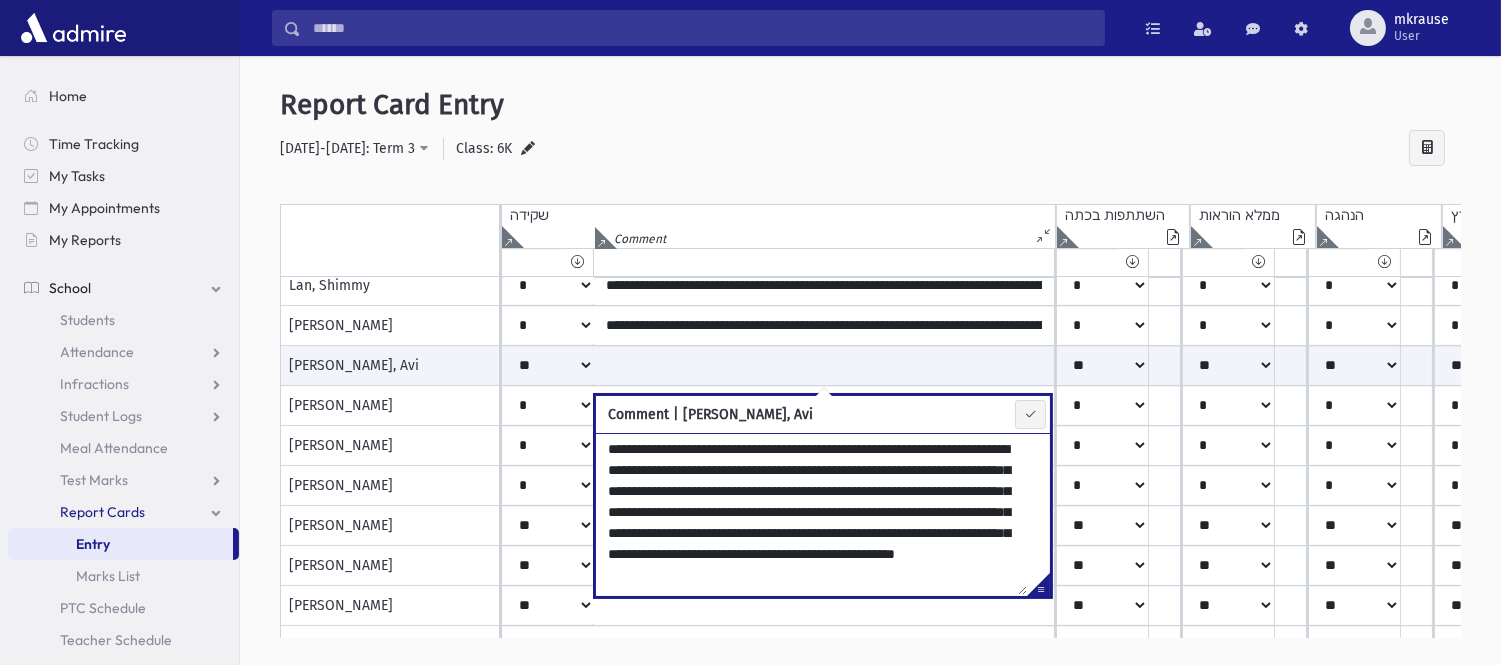 scroll, scrollTop: 8, scrollLeft: 0, axis: vertical 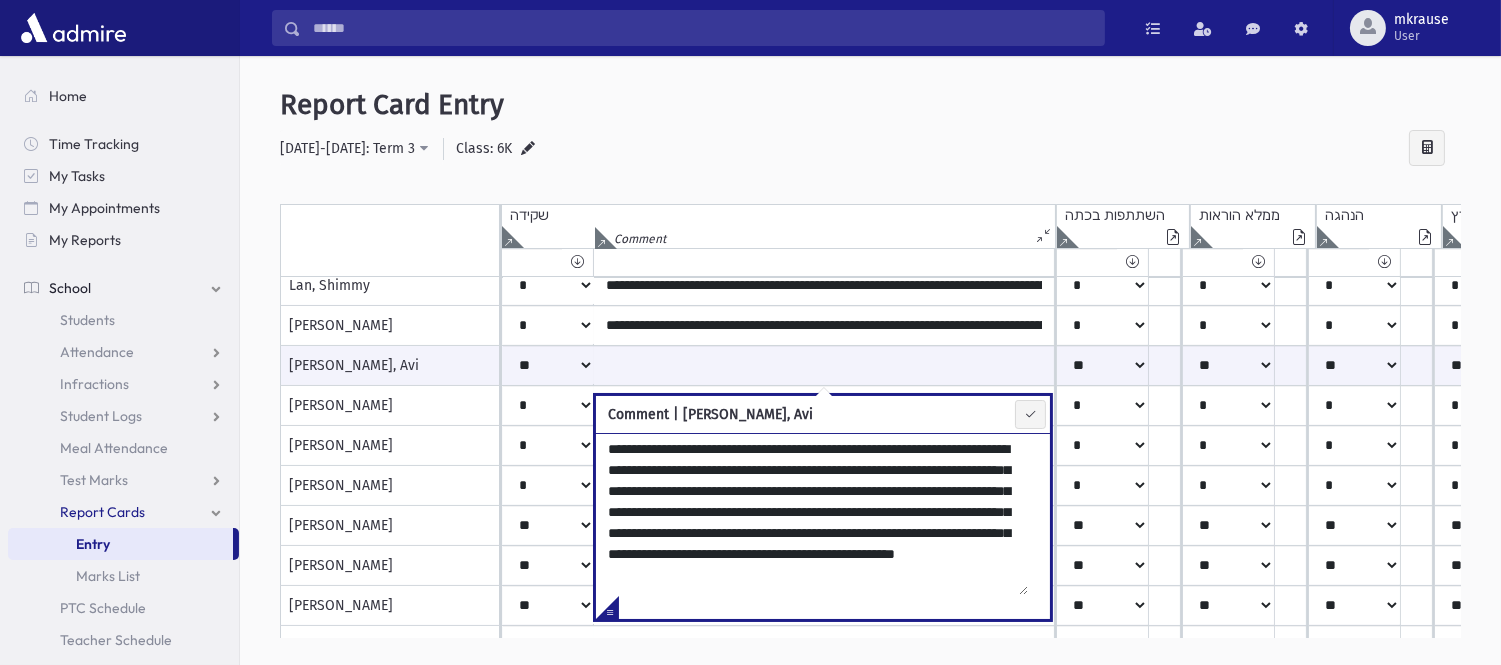 click on "**********" at bounding box center (812, 514) 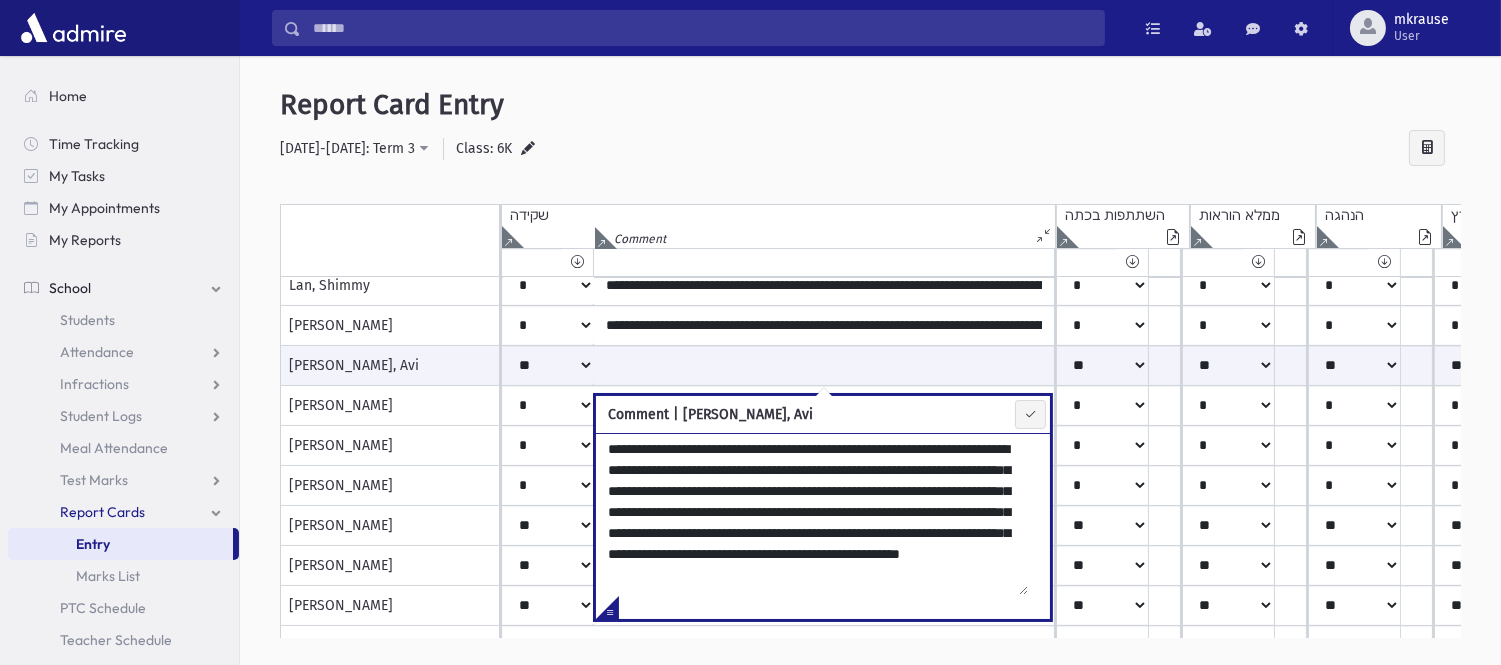 scroll, scrollTop: 6, scrollLeft: 0, axis: vertical 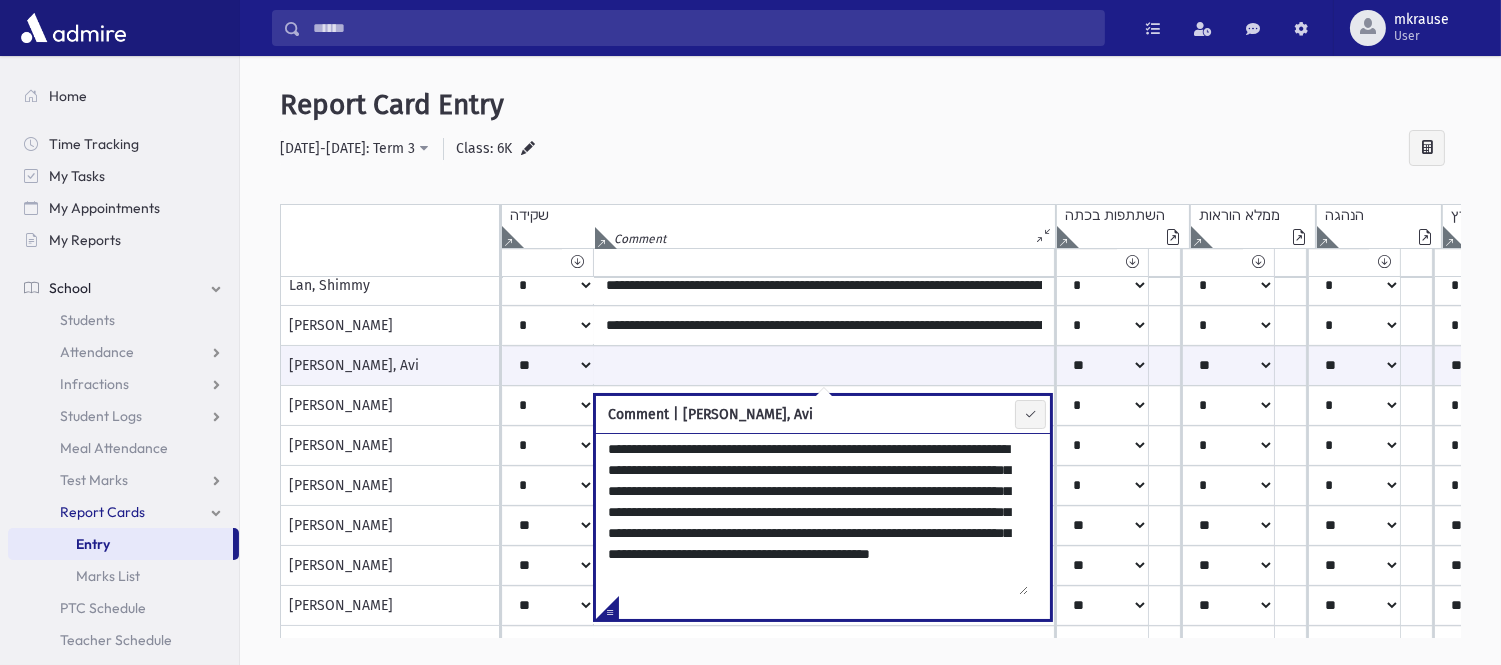 type on "**********" 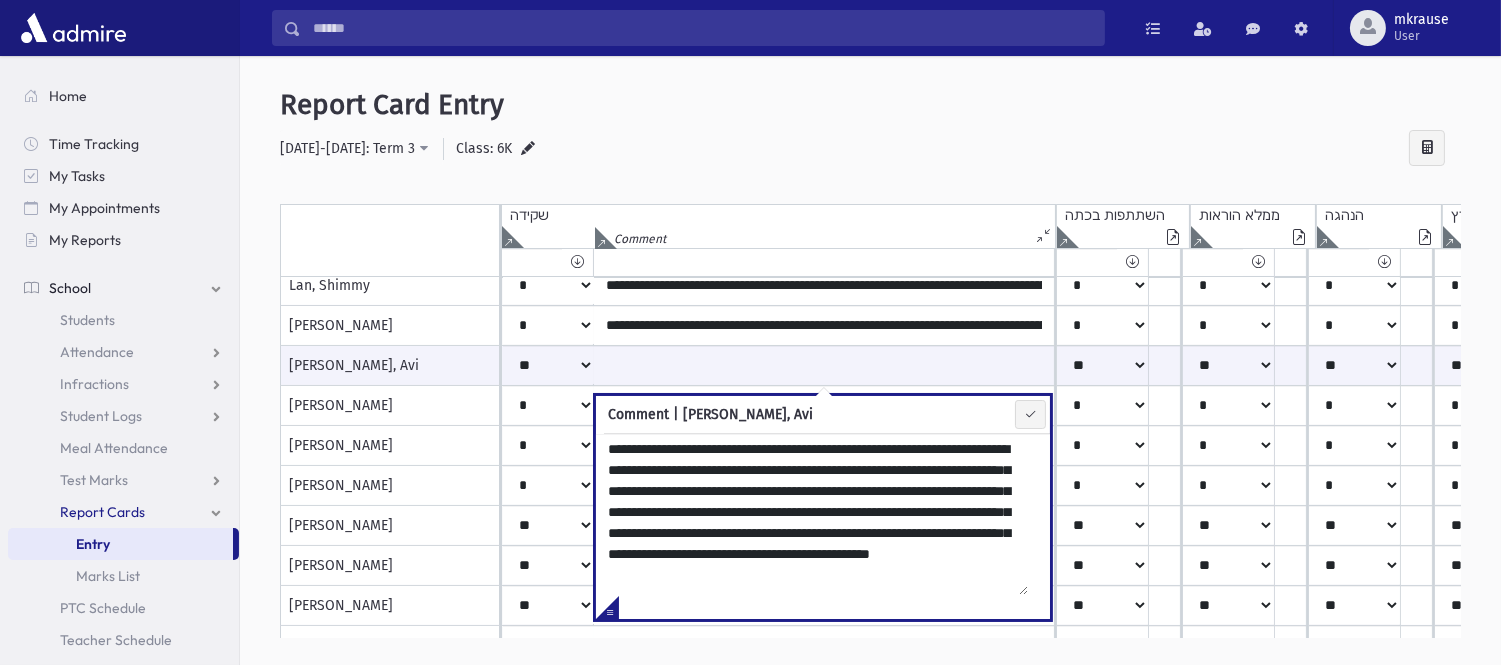 click on "**********" at bounding box center [870, 375] 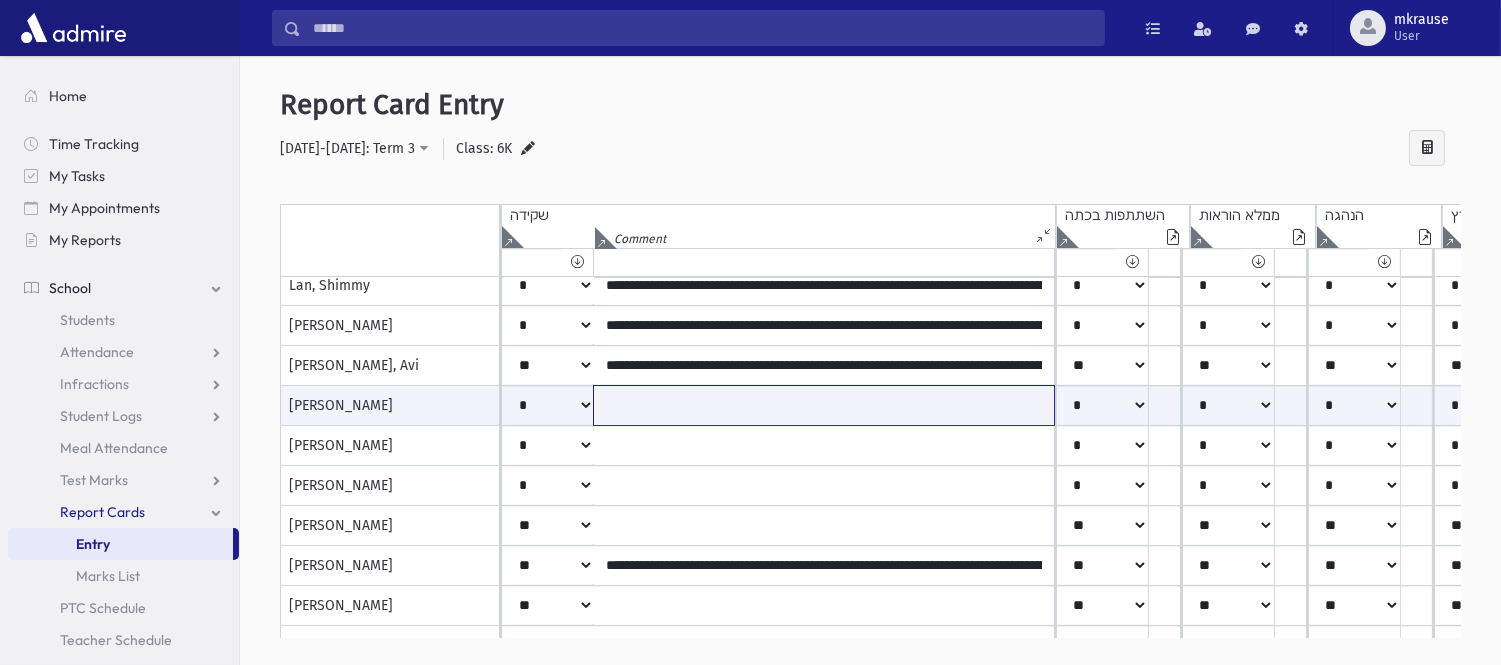 click at bounding box center [824, 405] 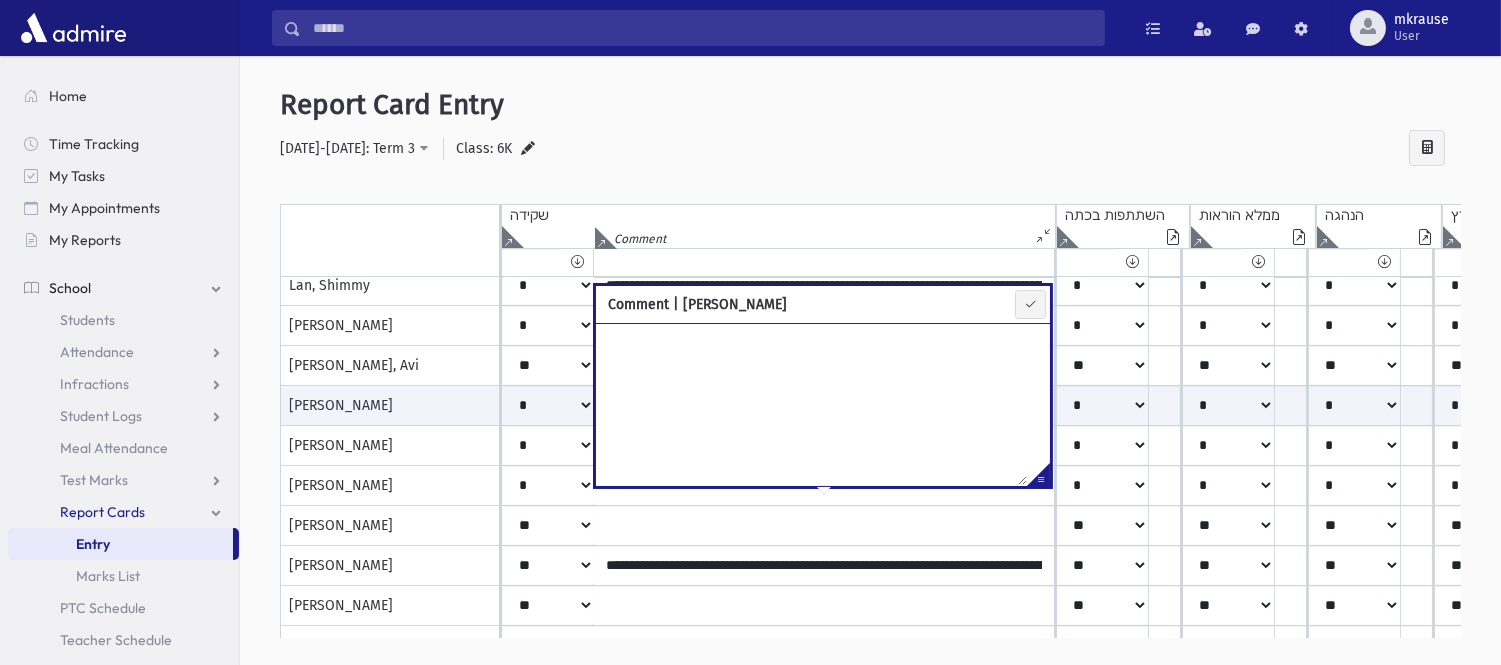 paste on "**********" 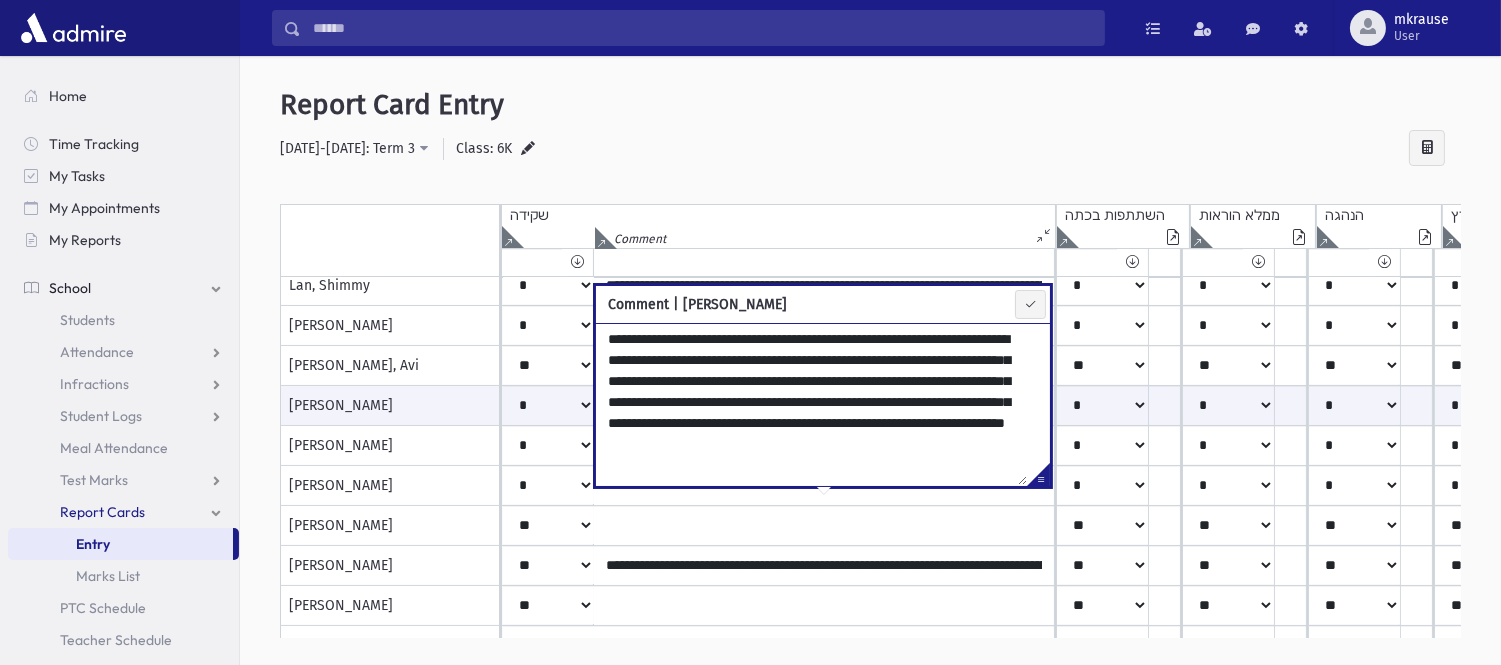 click on "**********" at bounding box center [811, 404] 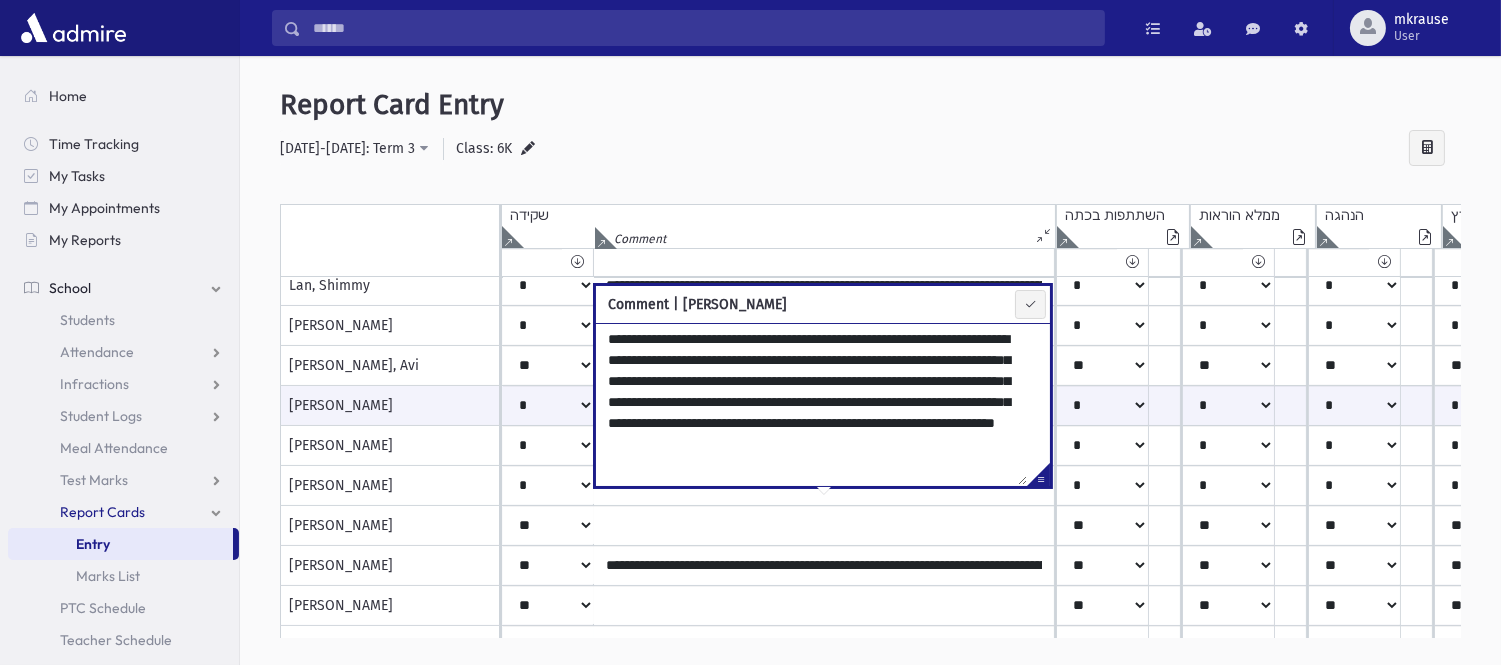 type on "**********" 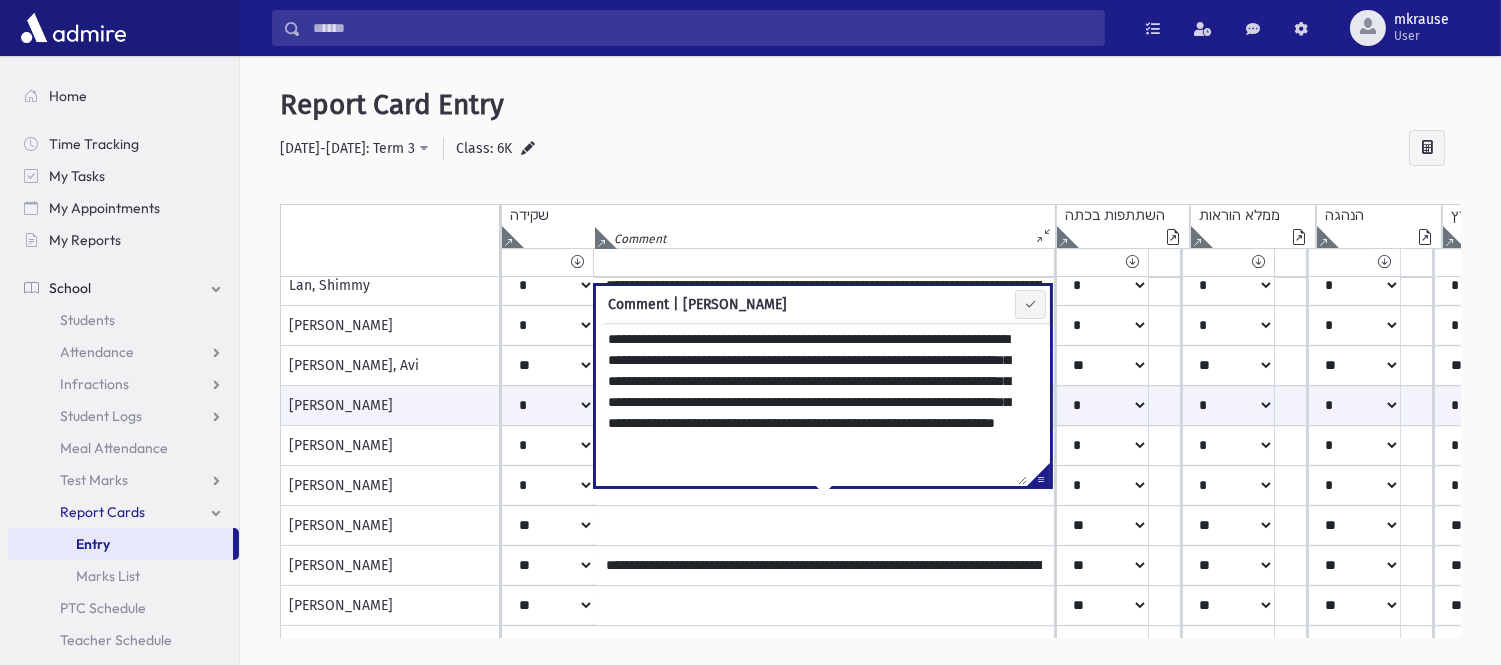 click on "**********" at bounding box center (870, 149) 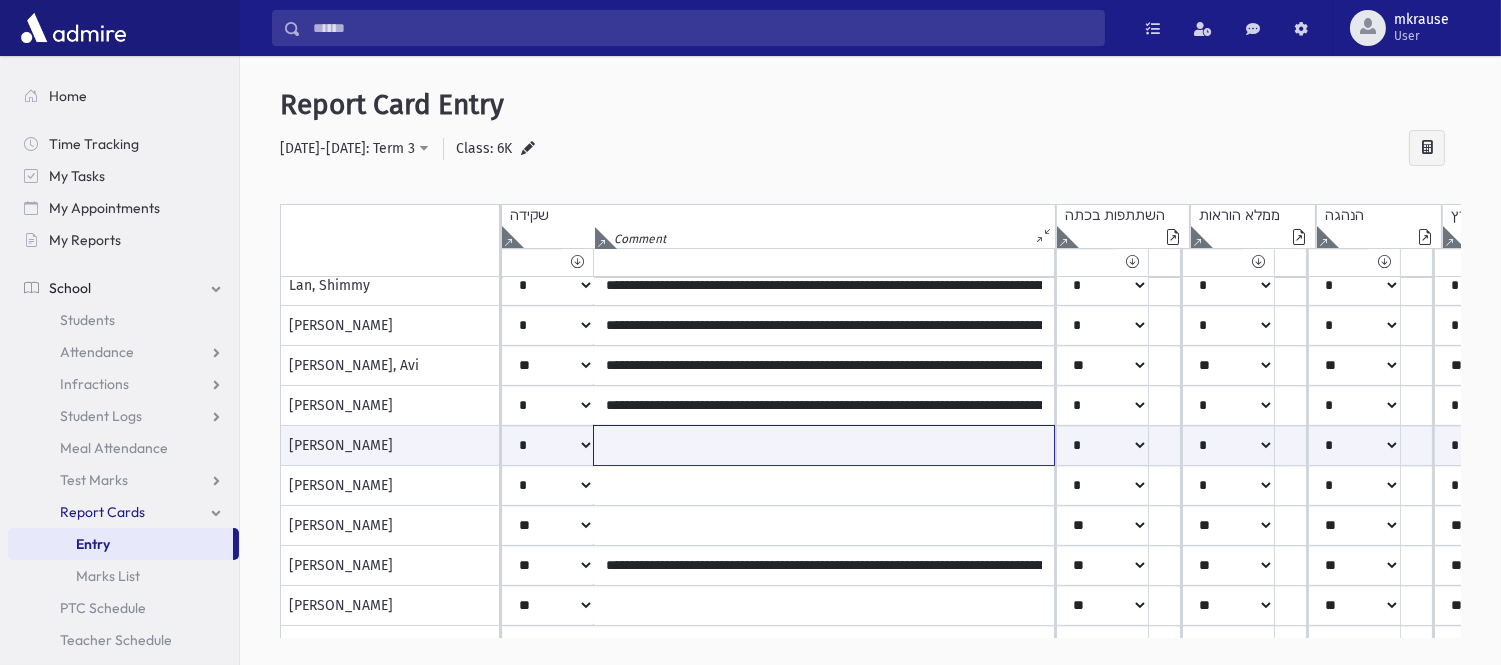 click at bounding box center (824, 445) 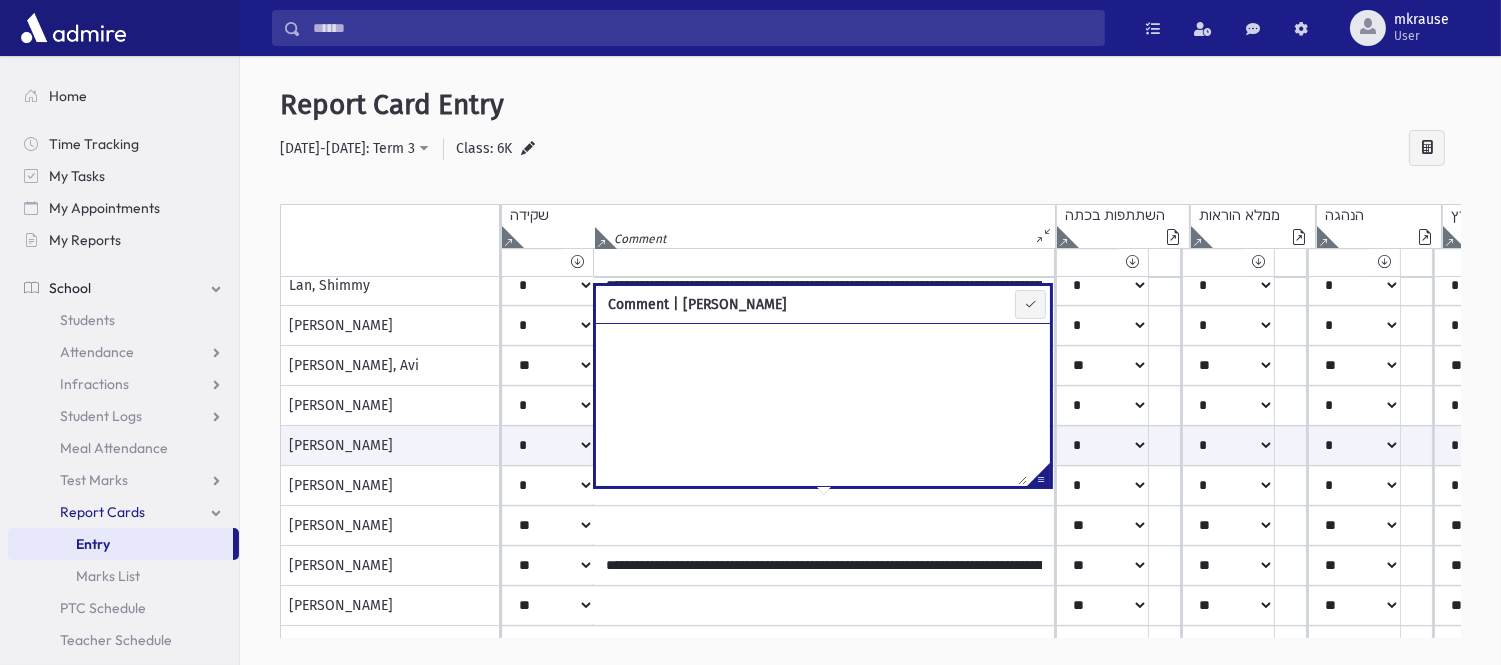 paste on "**********" 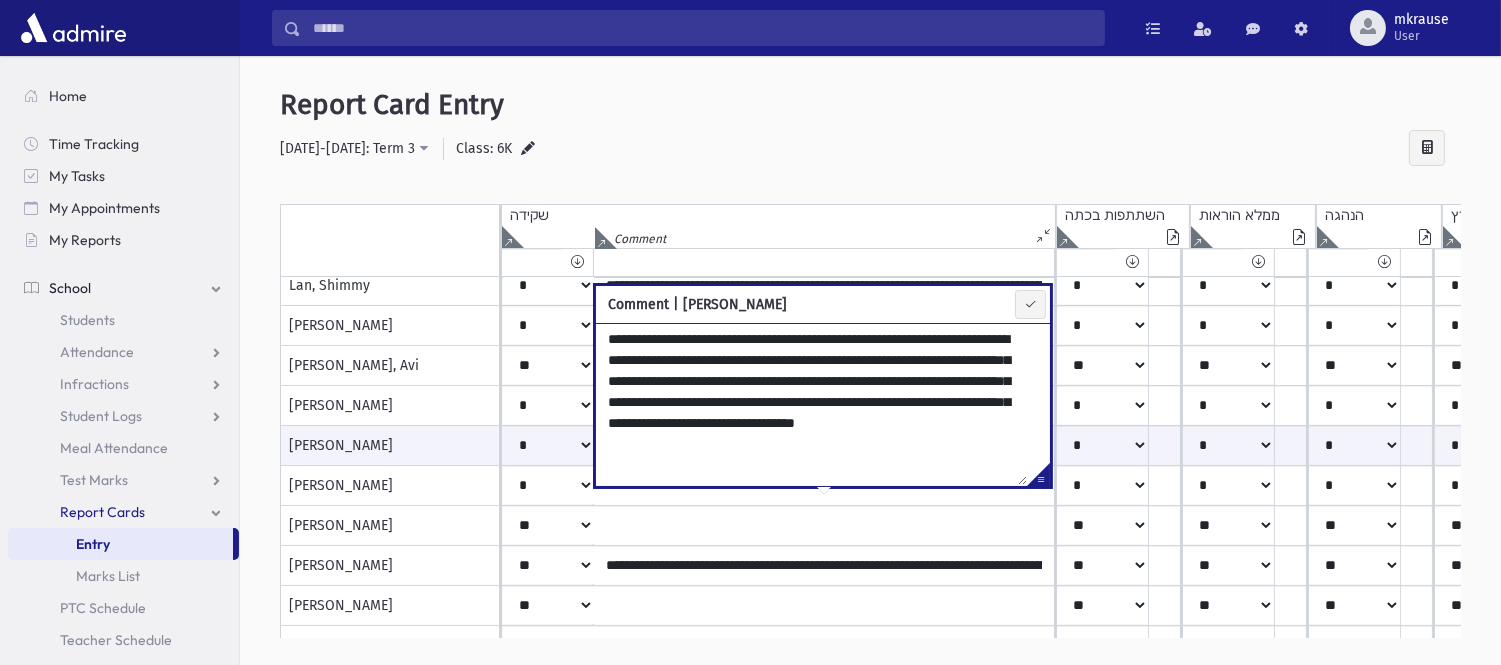 click on "**********" at bounding box center (811, 404) 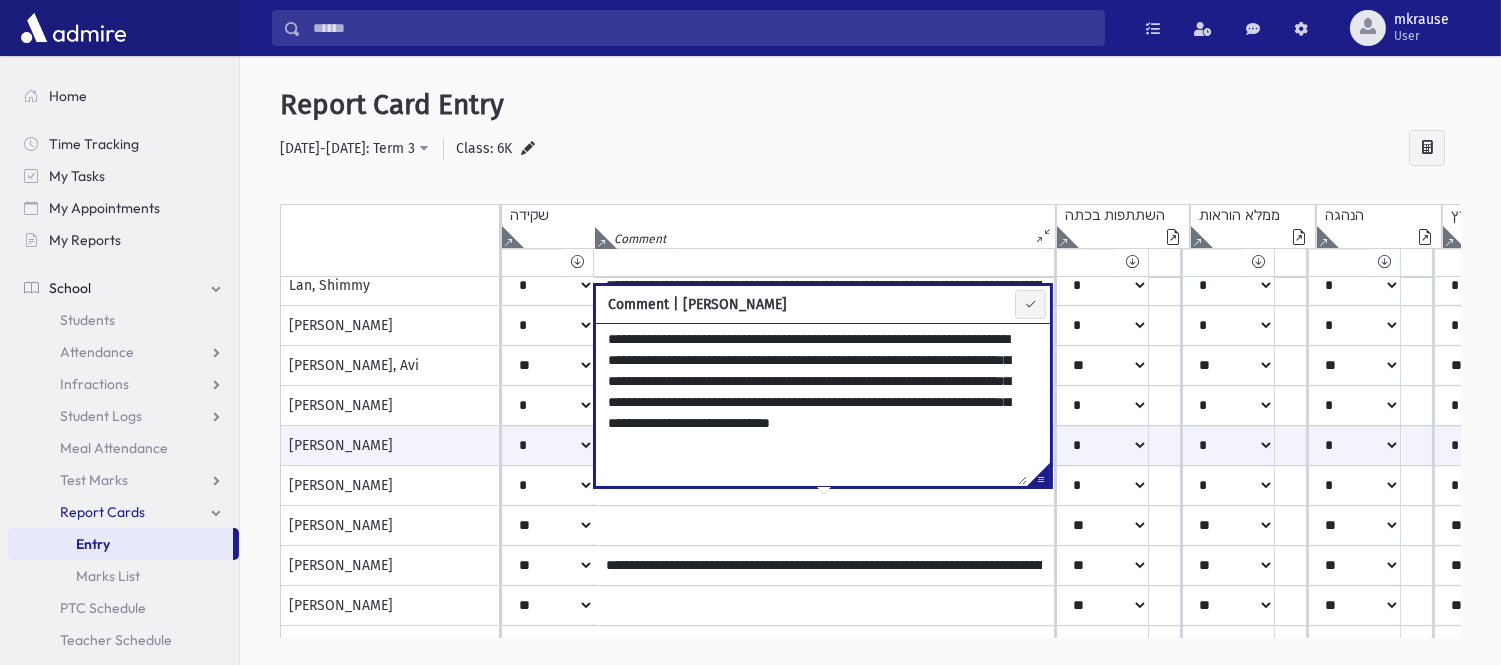 type on "**********" 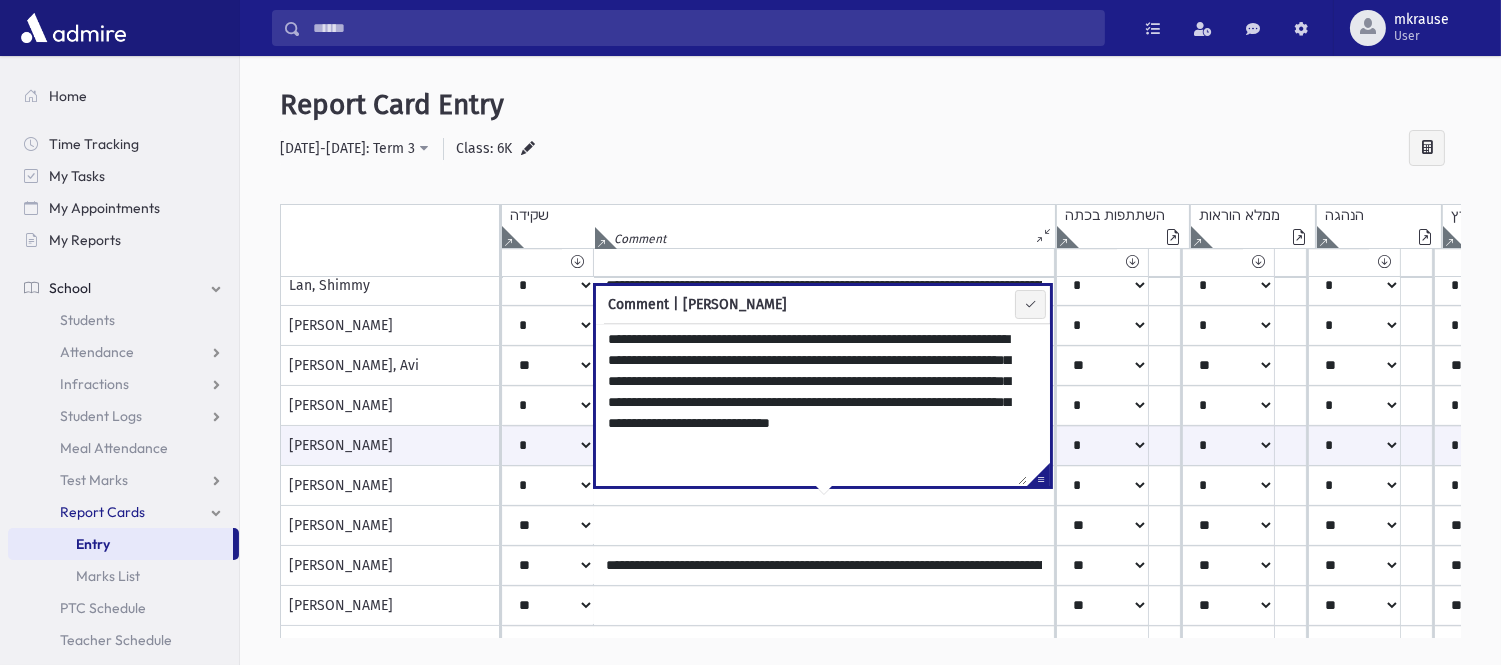 click on "**********" at bounding box center (870, 149) 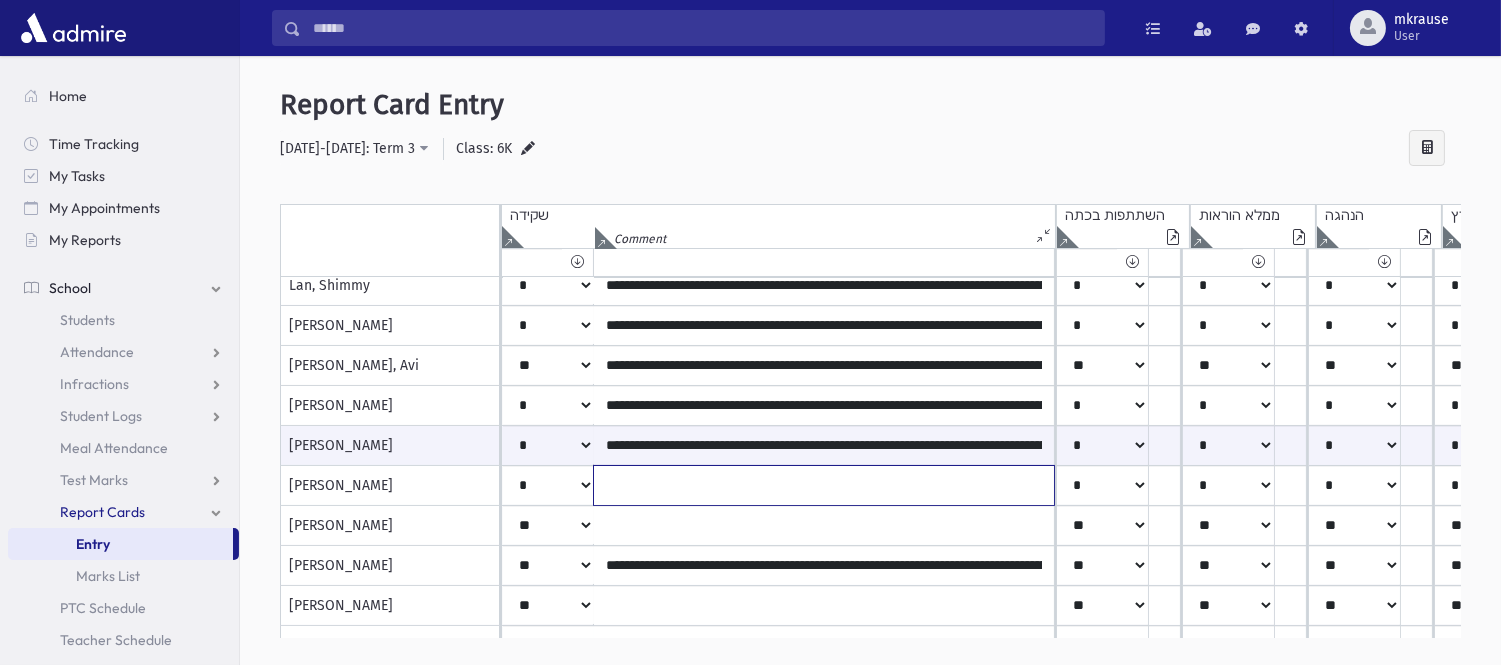 click at bounding box center [824, -314] 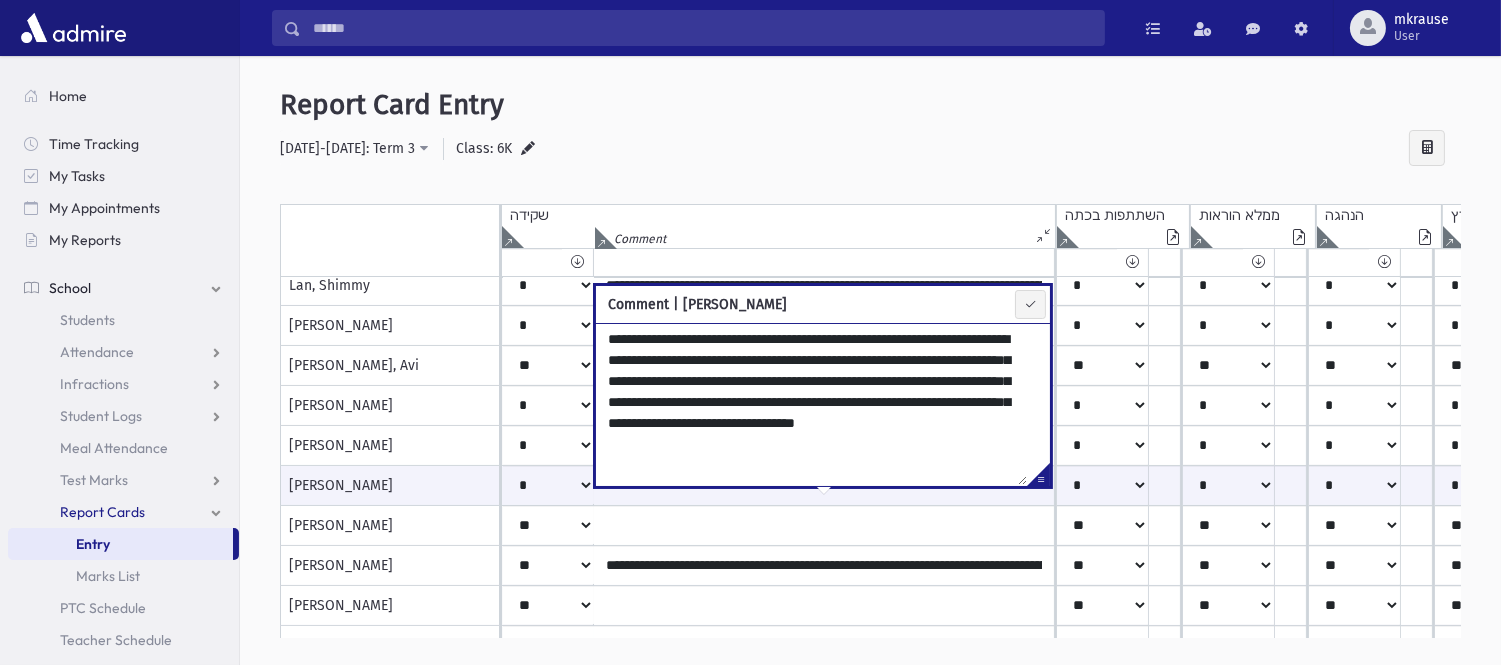 click on "**********" at bounding box center [811, 404] 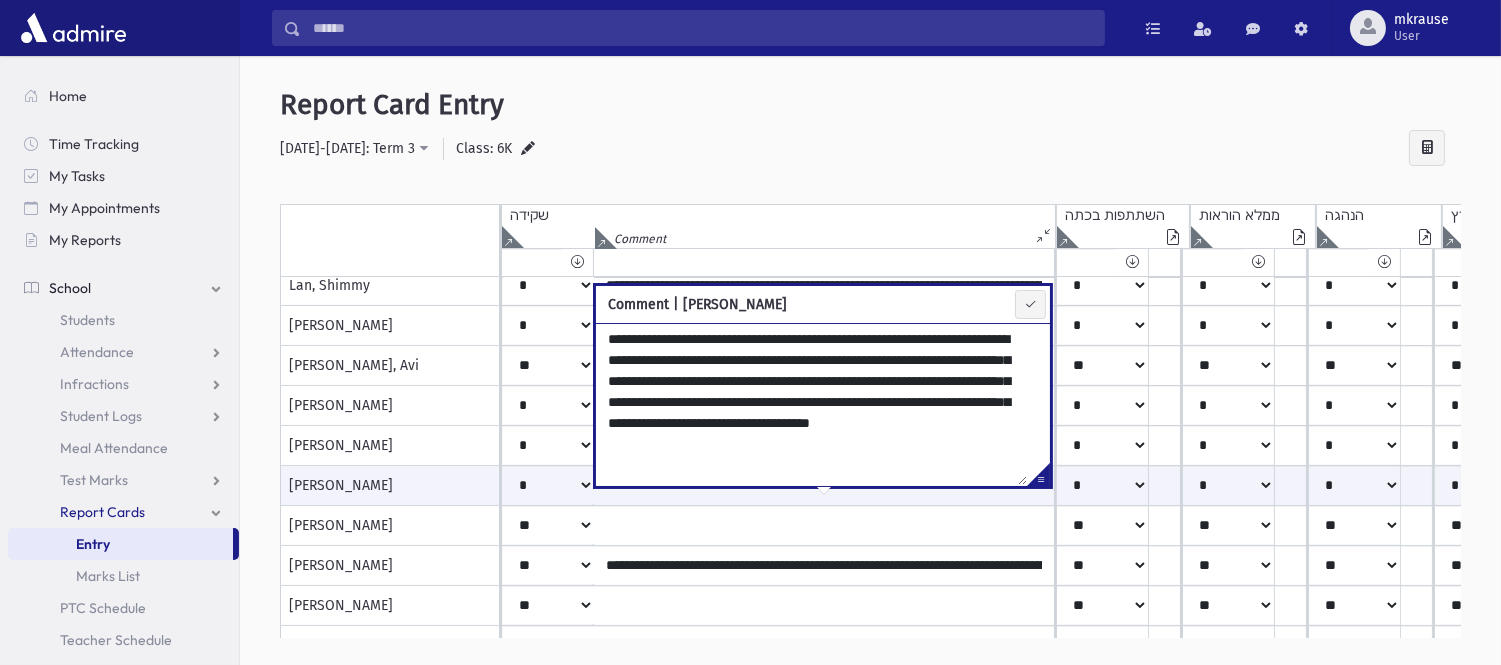 click on "**********" at bounding box center (811, 404) 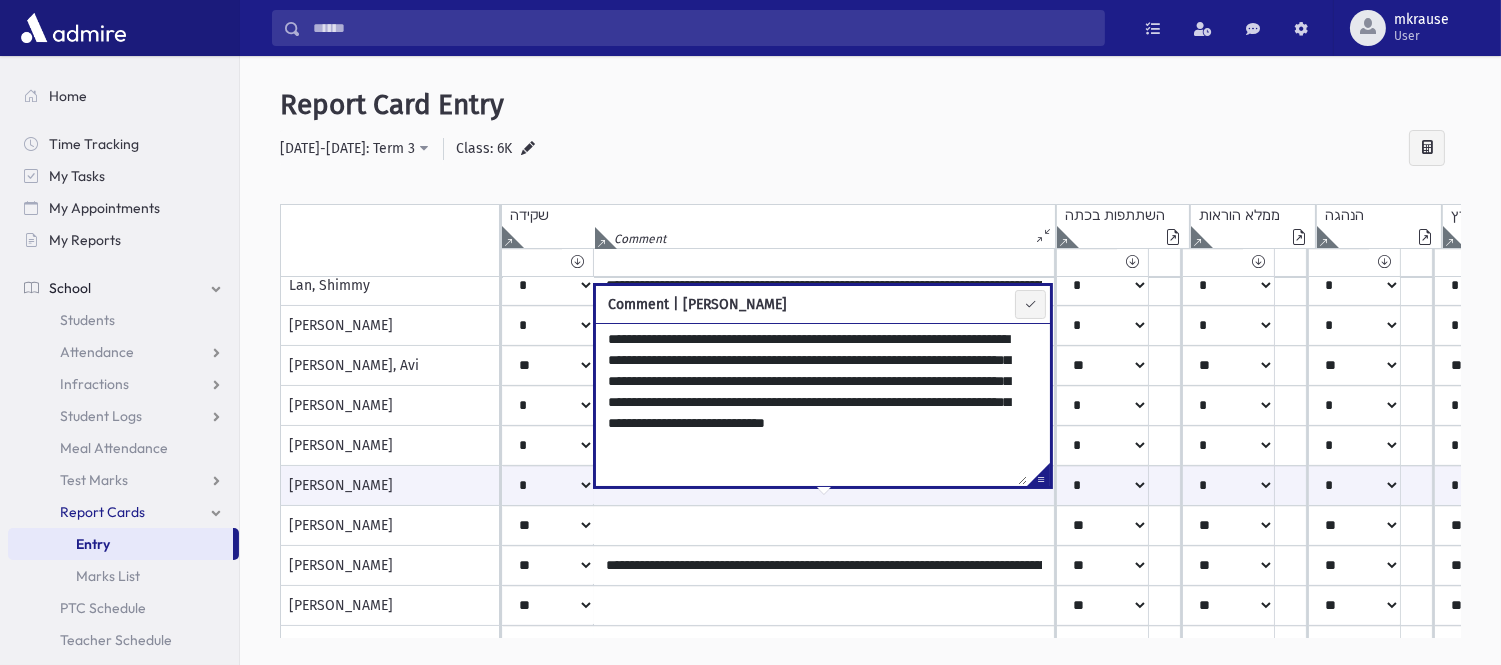 type on "**********" 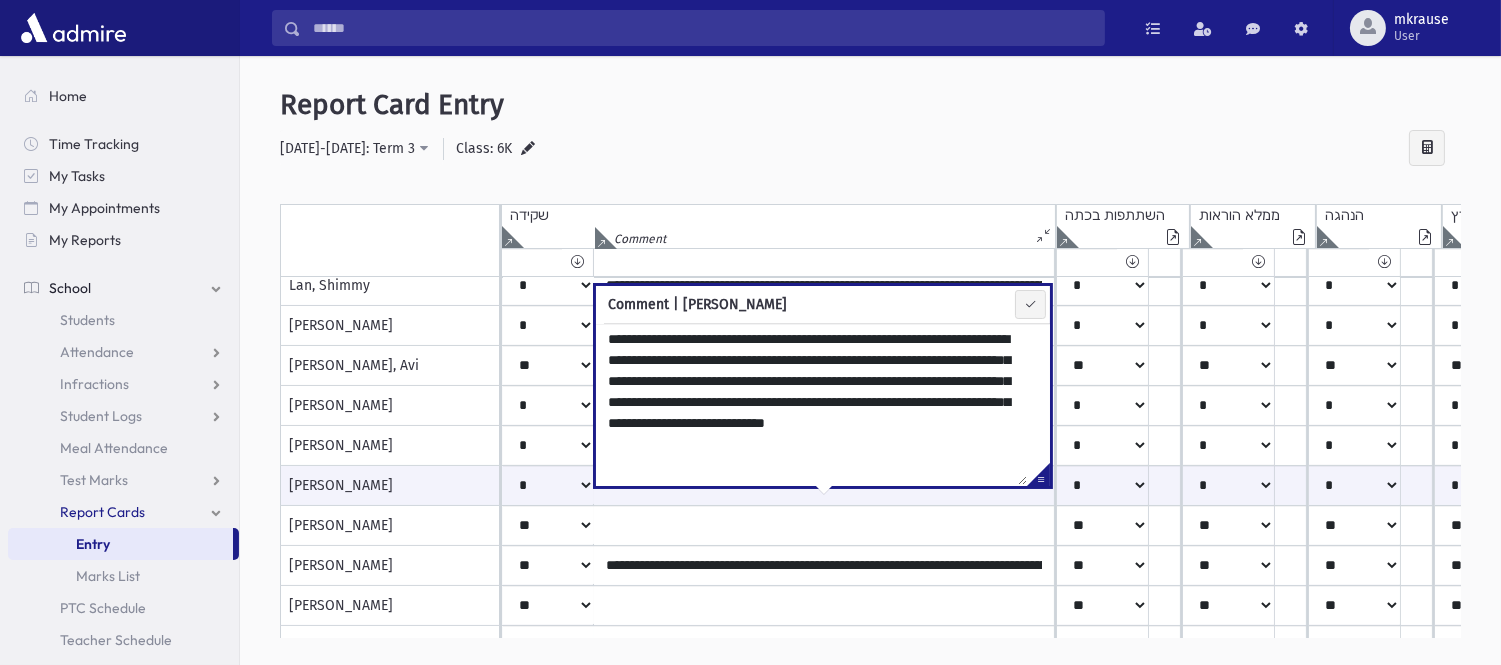 click on "**********" at bounding box center (870, 375) 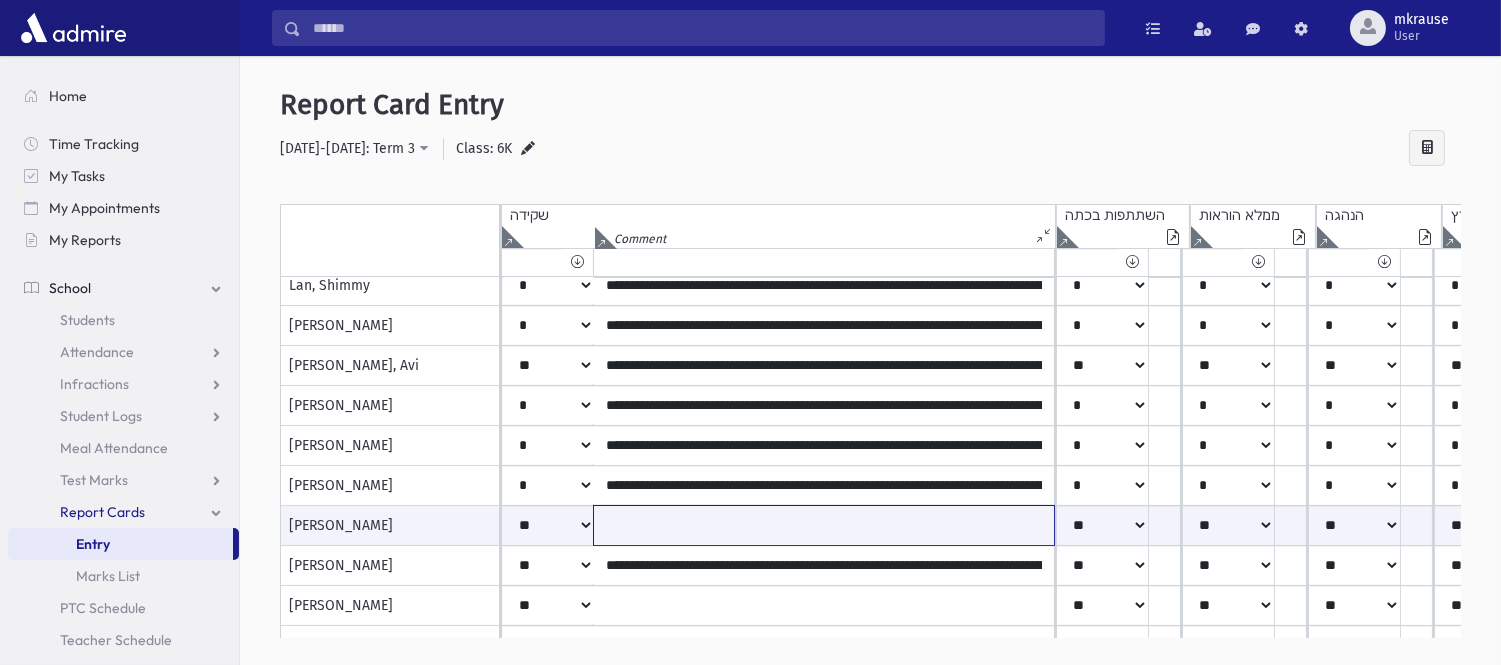 click at bounding box center [824, 525] 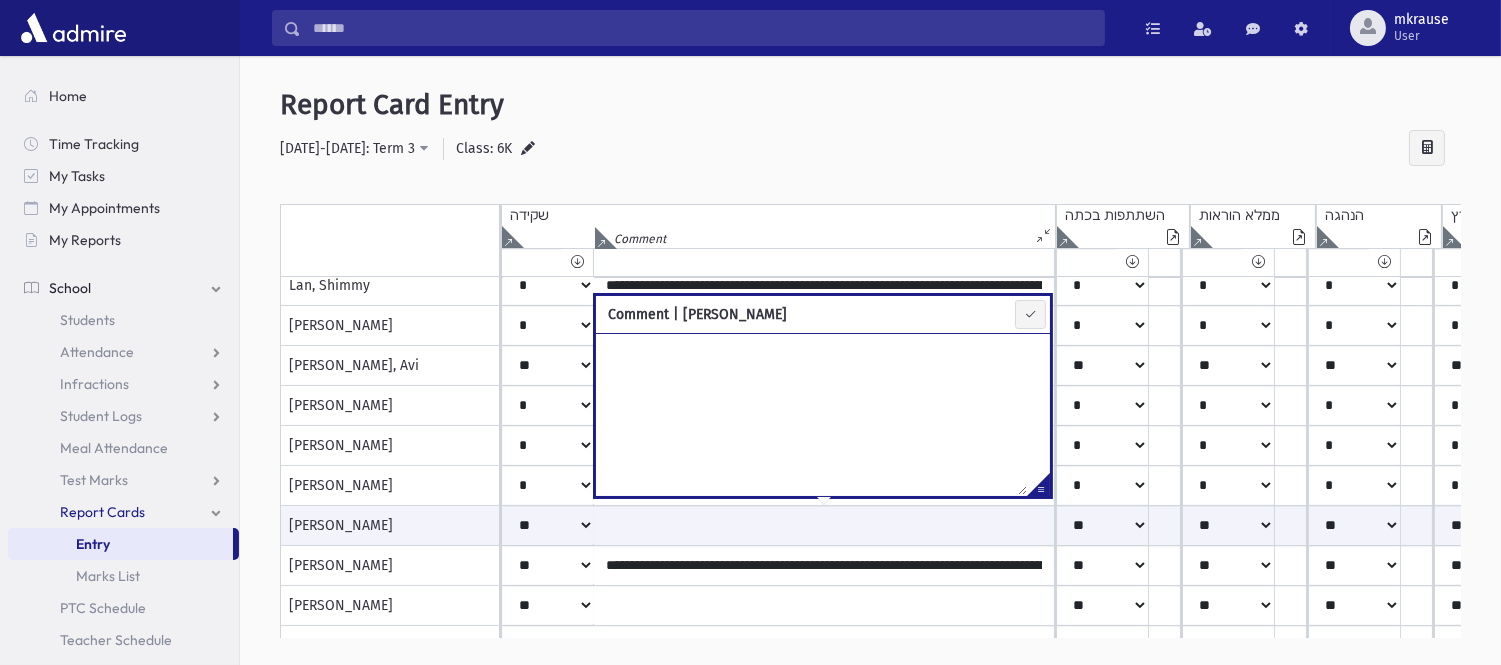paste on "**********" 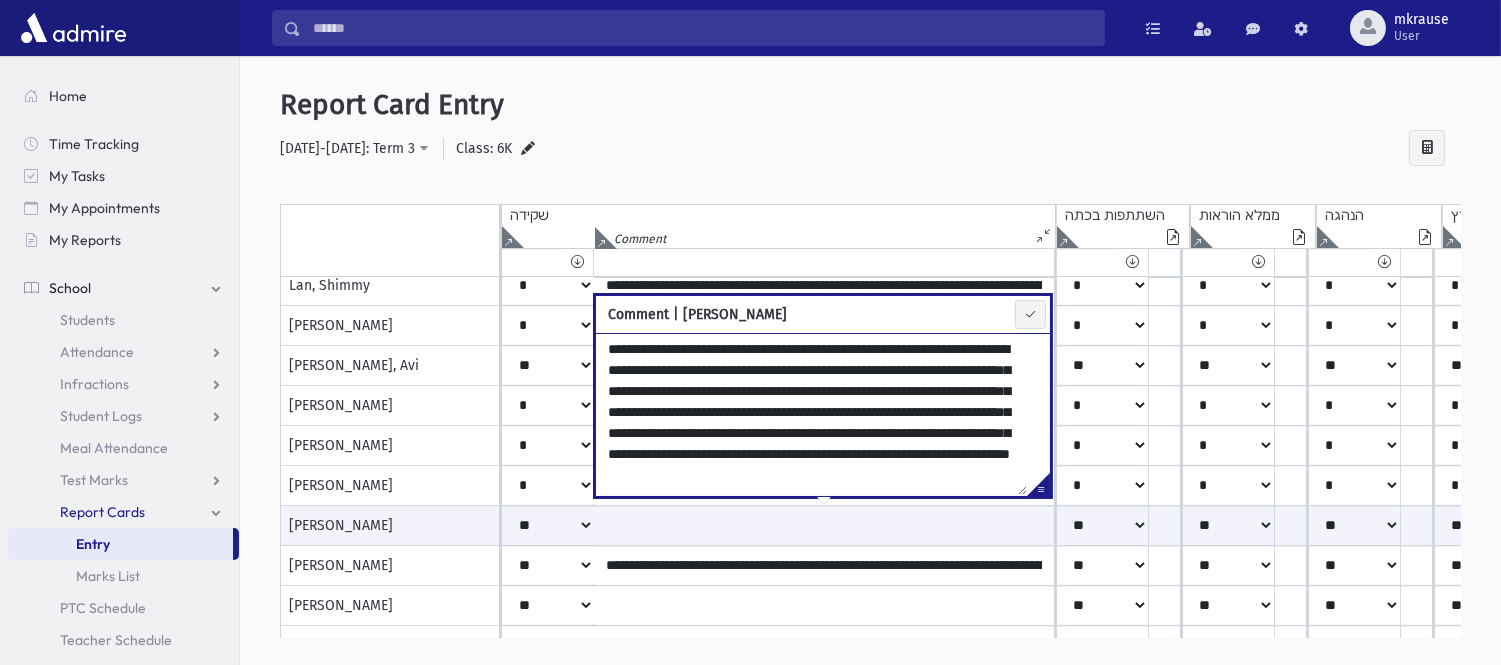 scroll, scrollTop: 8, scrollLeft: 0, axis: vertical 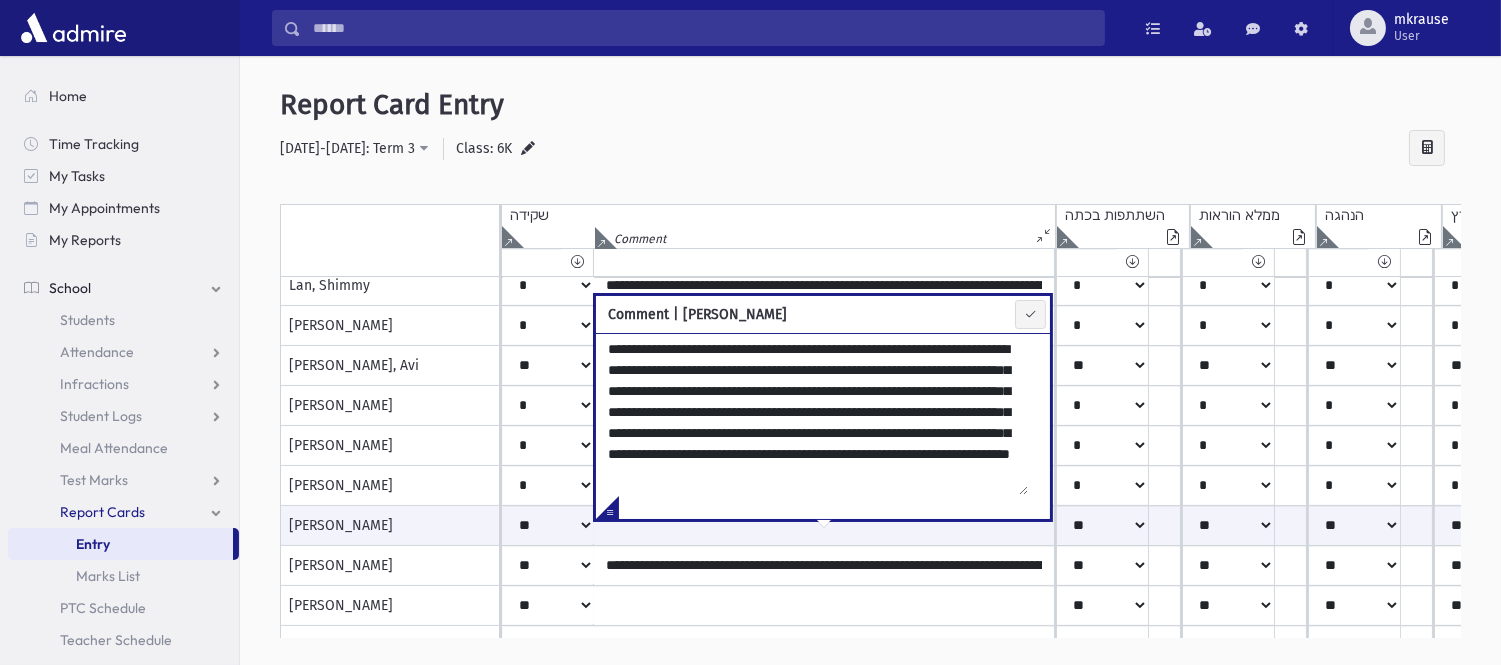 click on "**********" at bounding box center (812, 414) 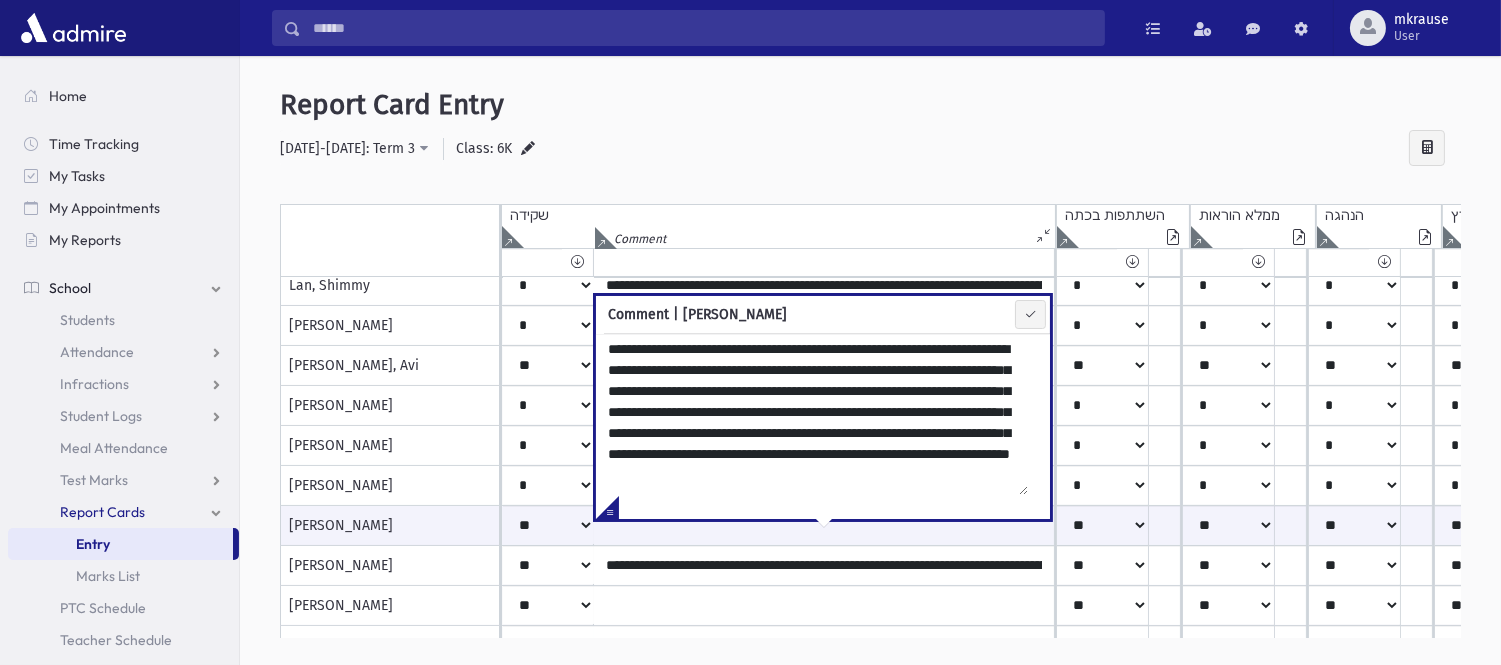 click on "**********" at bounding box center (870, 149) 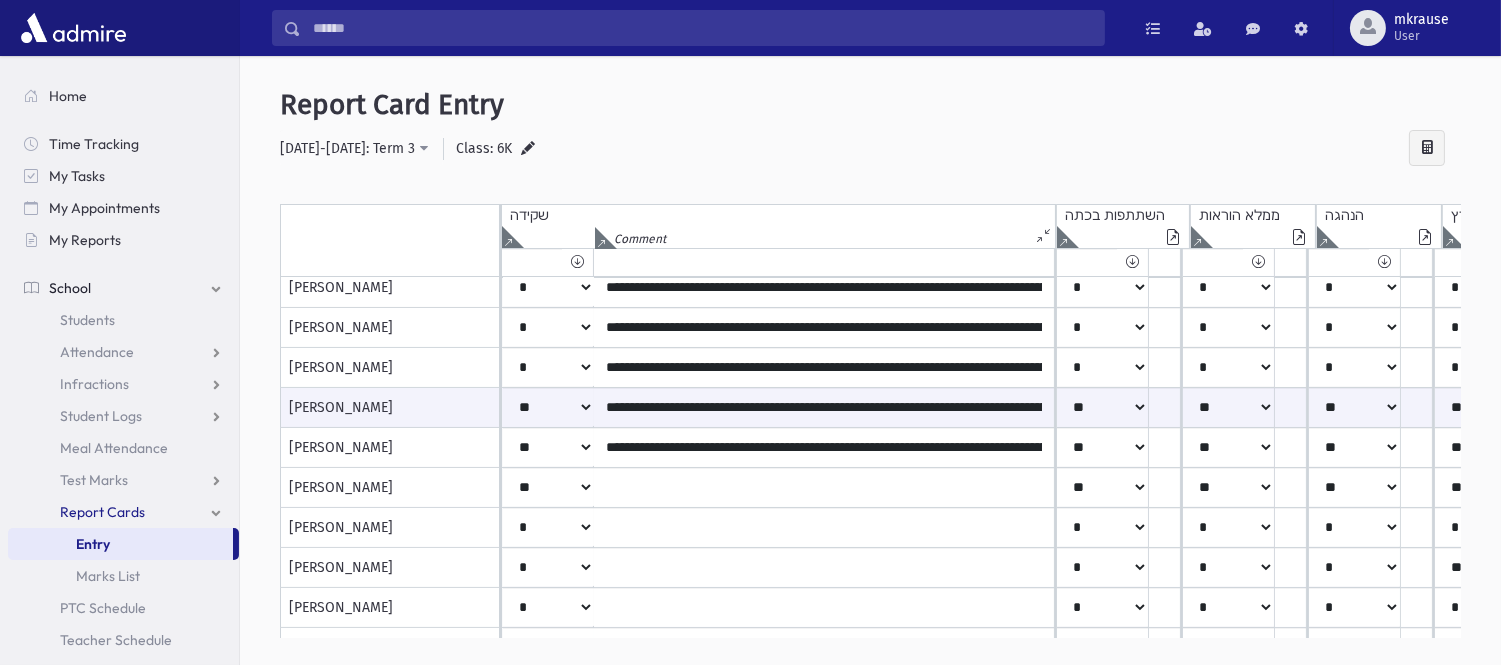 scroll, scrollTop: 846, scrollLeft: 0, axis: vertical 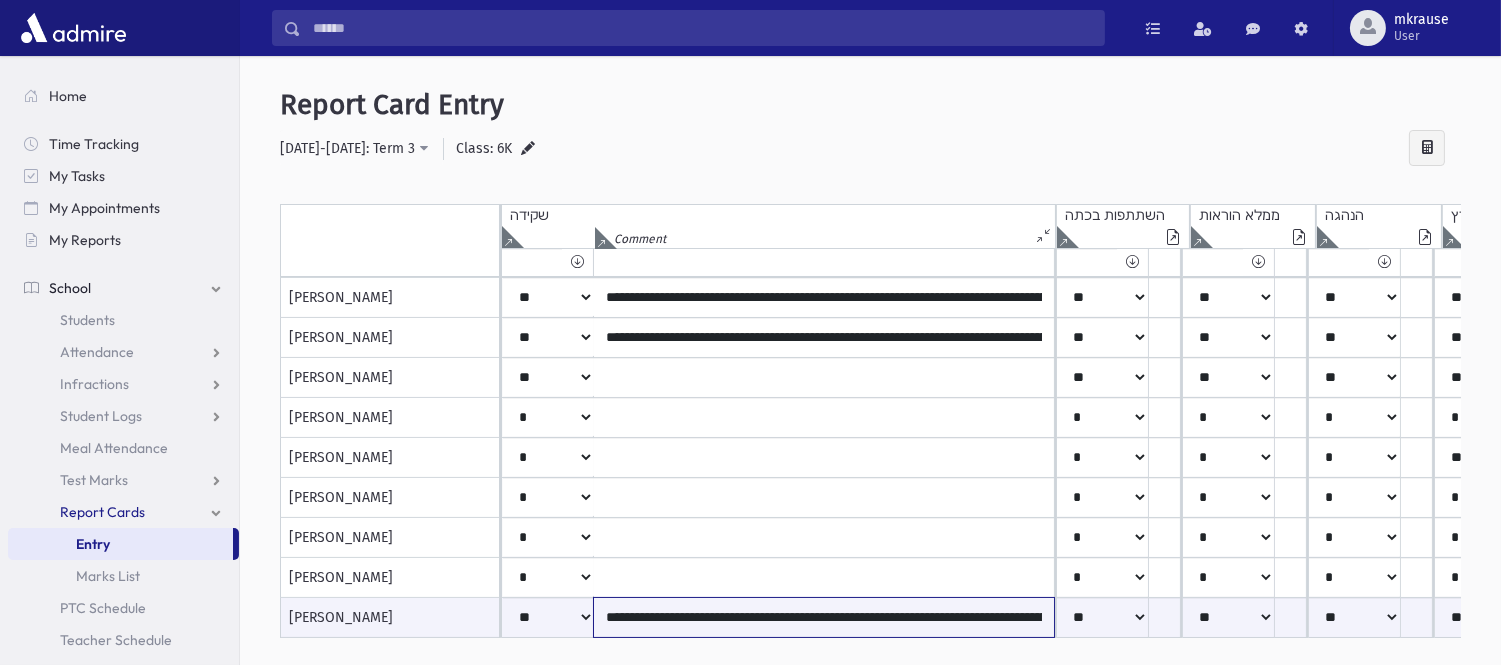 click on "**********" at bounding box center (824, 617) 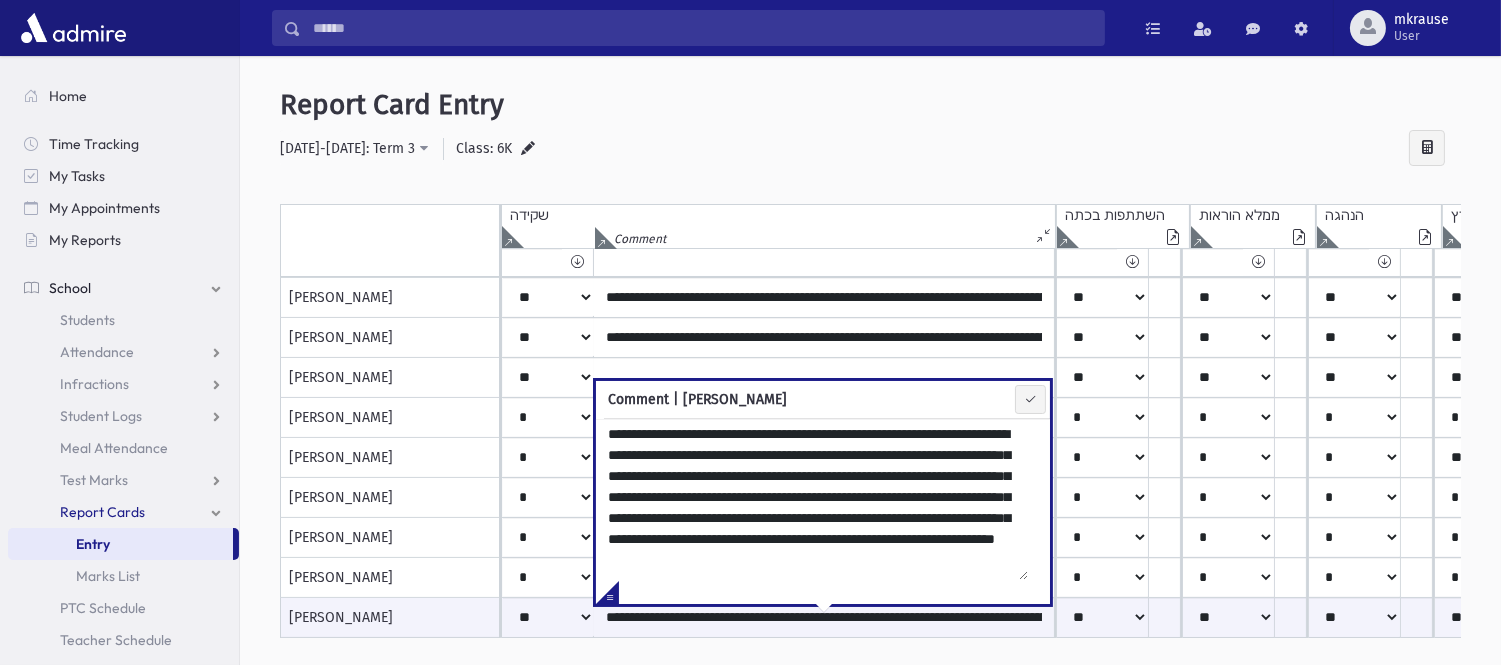 click on "**********" at bounding box center [870, 149] 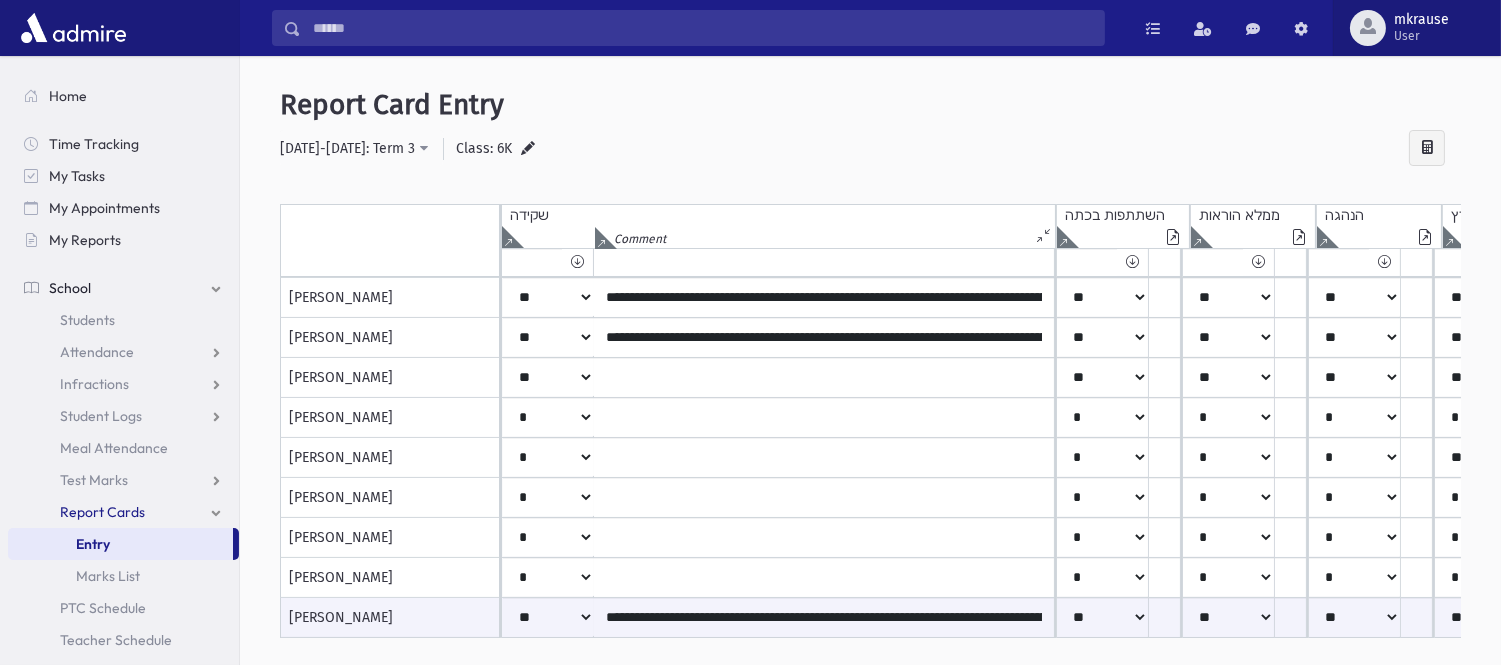 click on "mkrause
User" at bounding box center (1429, 28) 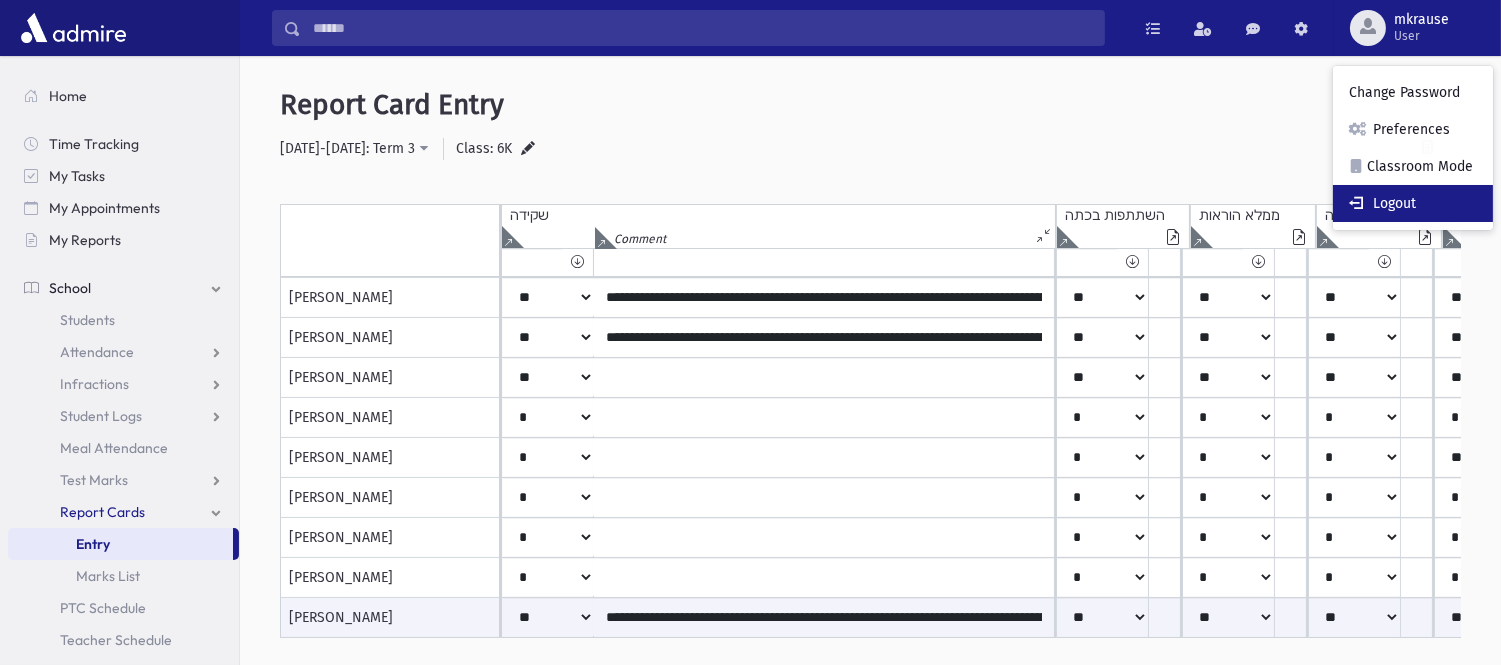 click on "Logout" at bounding box center (1413, 203) 